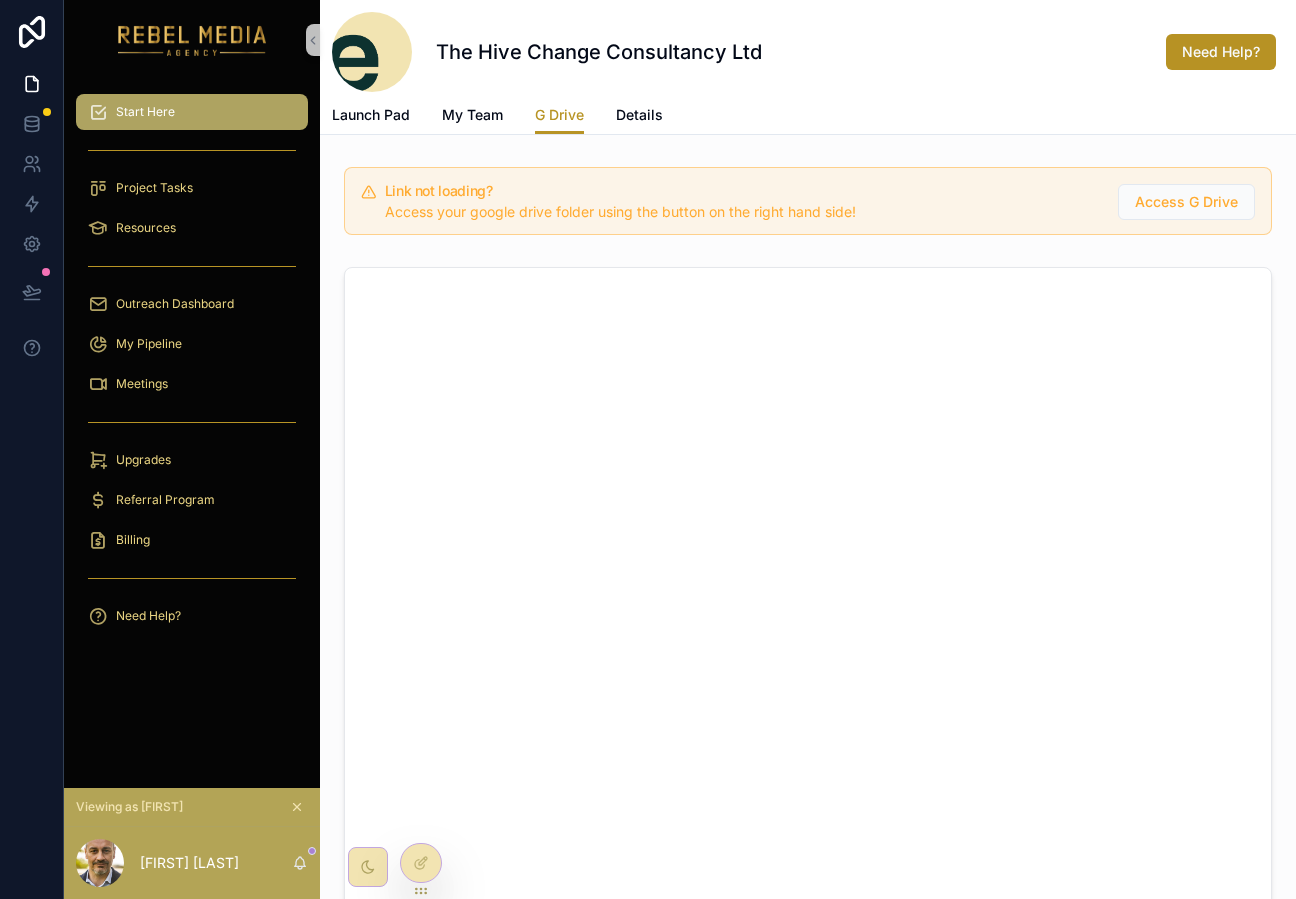 scroll, scrollTop: 0, scrollLeft: 0, axis: both 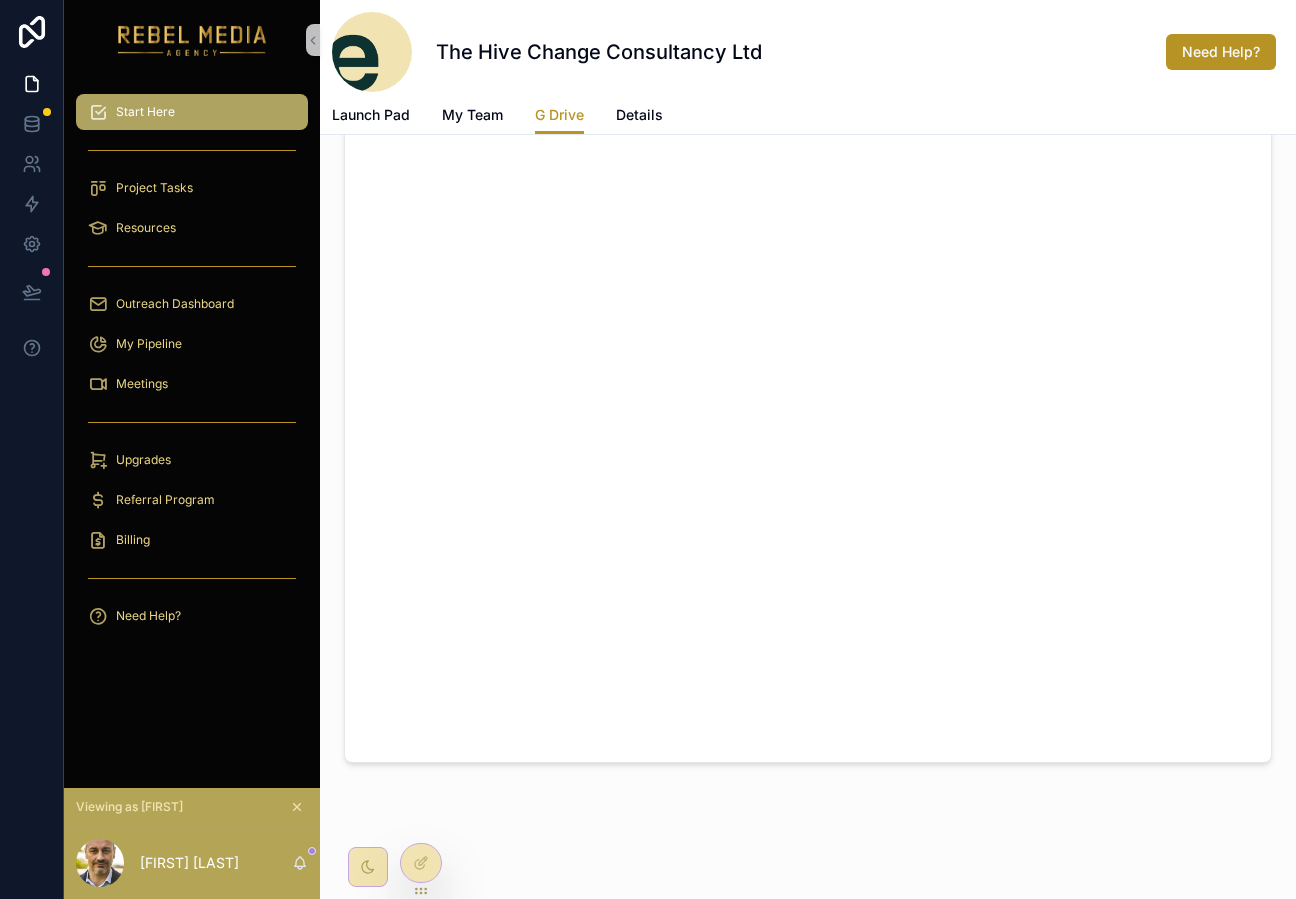 click 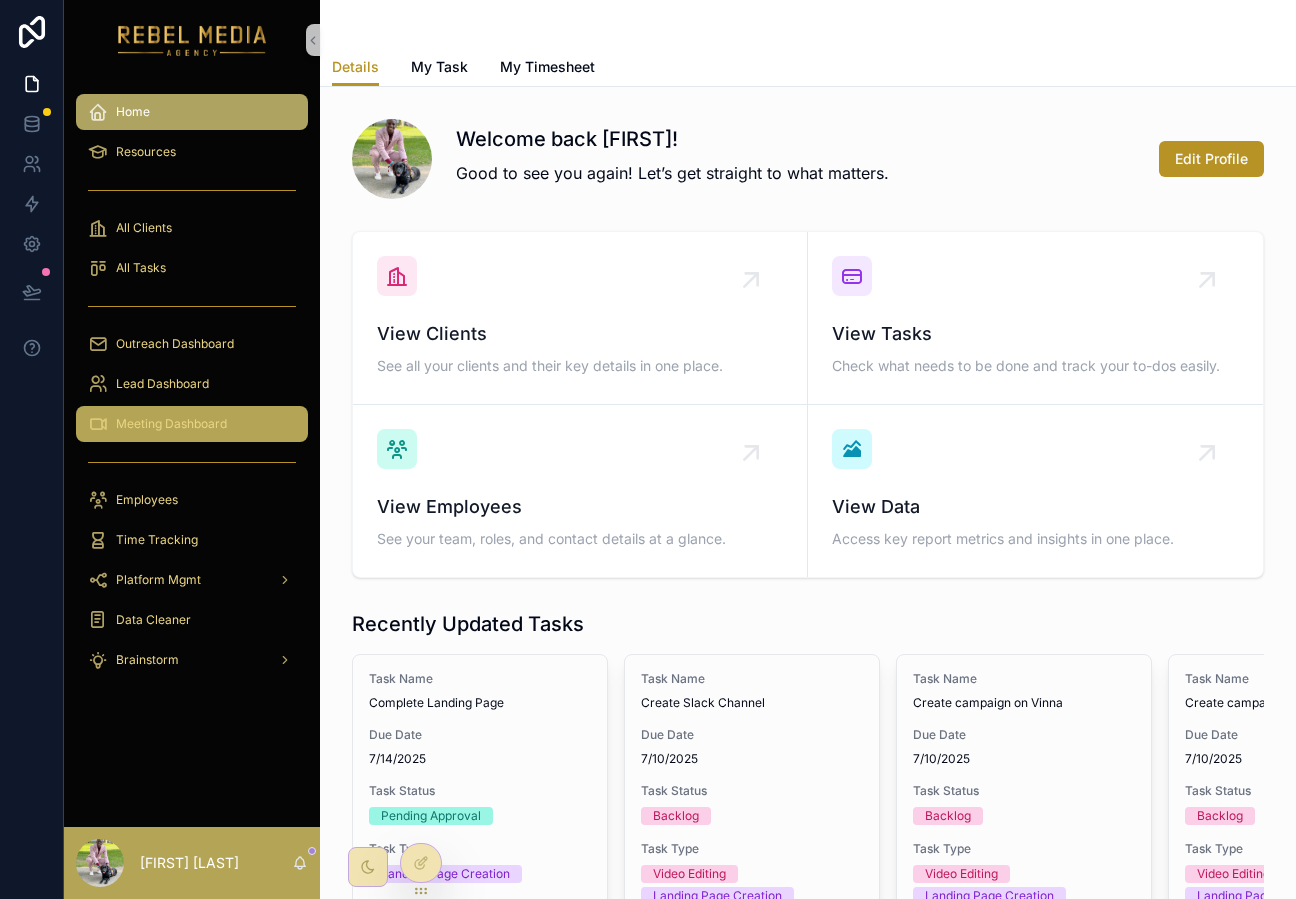 click on "Meeting Dashboard" at bounding box center [171, 424] 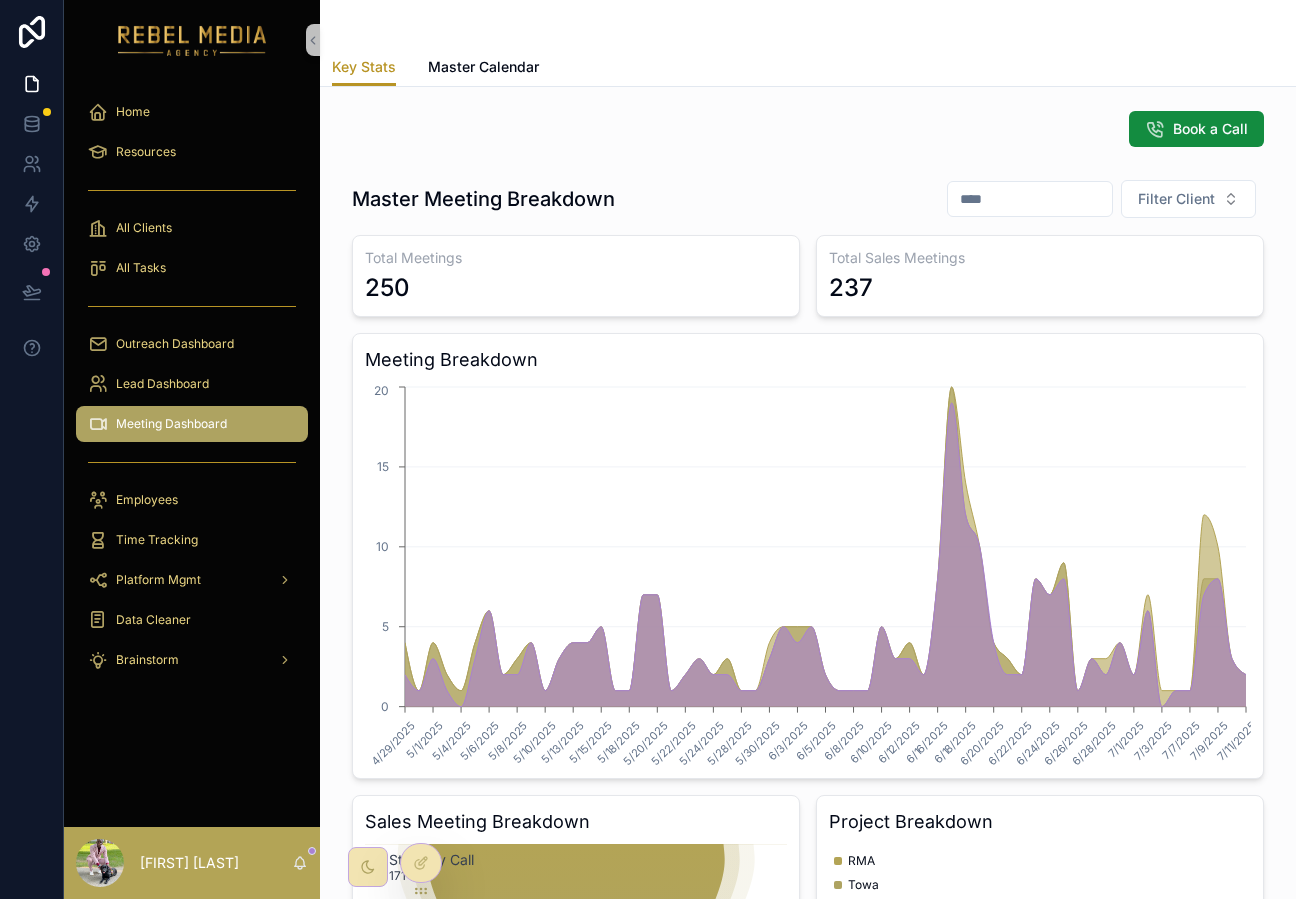 click on "Book a Call" at bounding box center (808, 129) 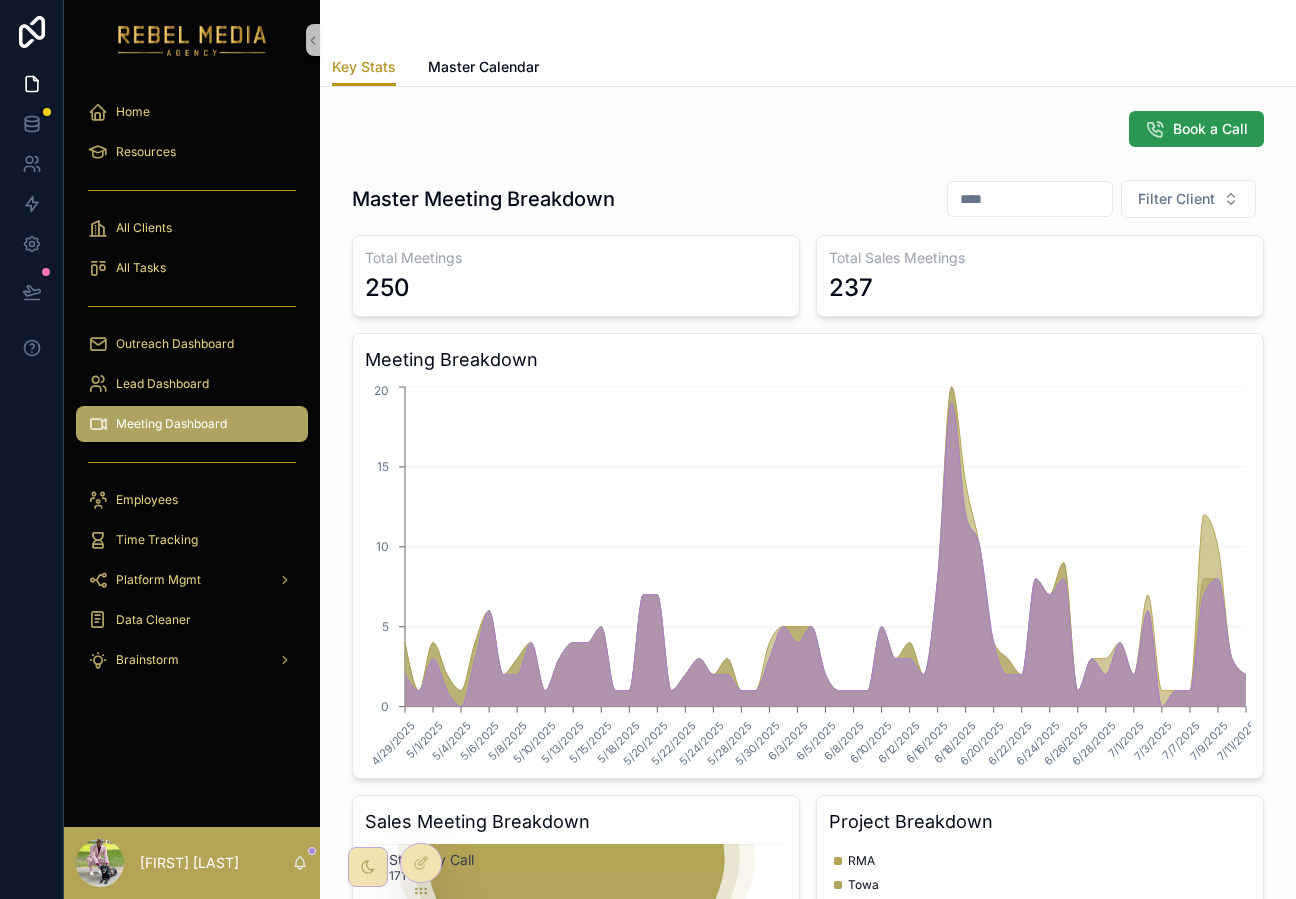 click on "Book a Call" at bounding box center [1210, 129] 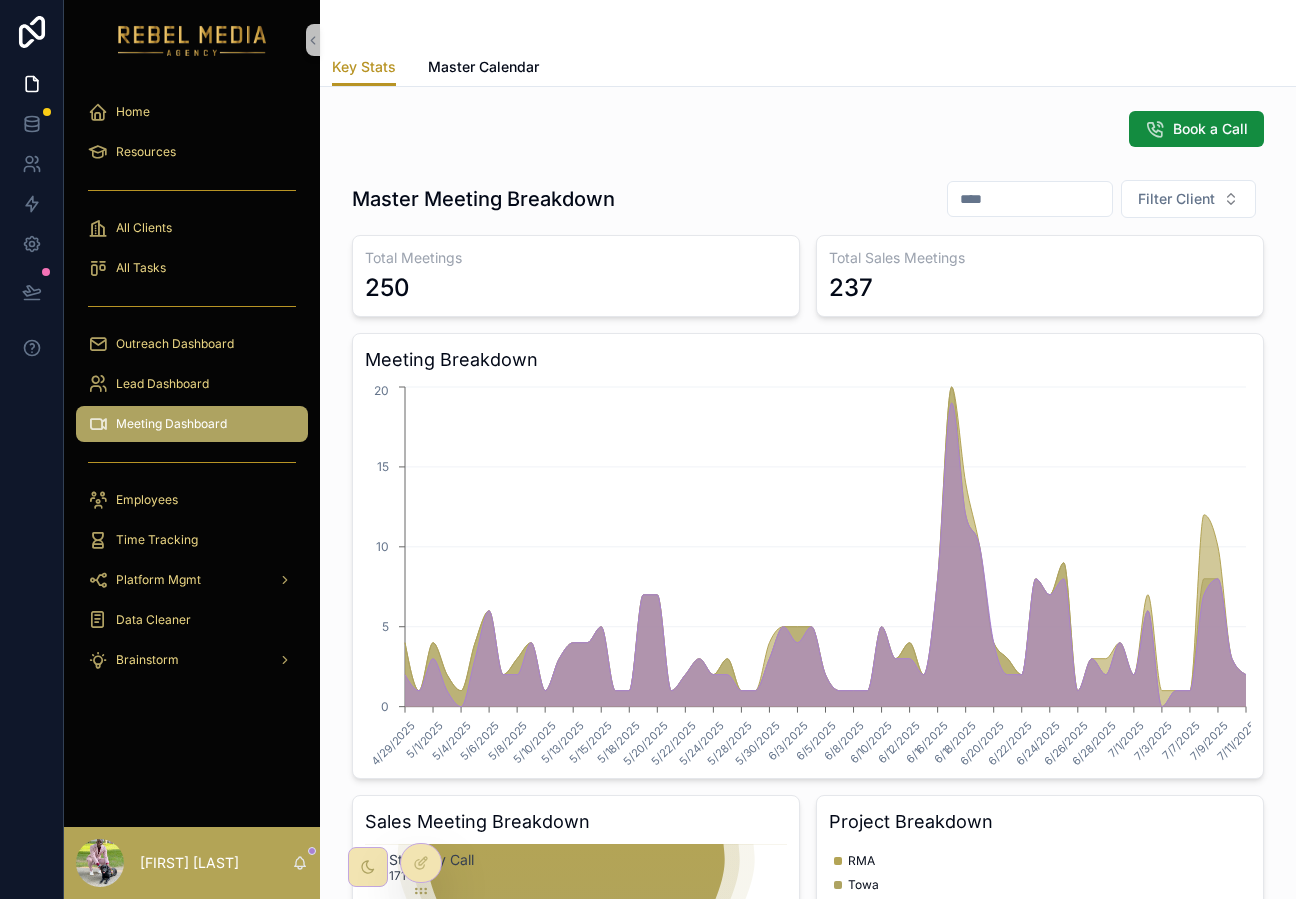 click on "Book a Call" at bounding box center (808, 129) 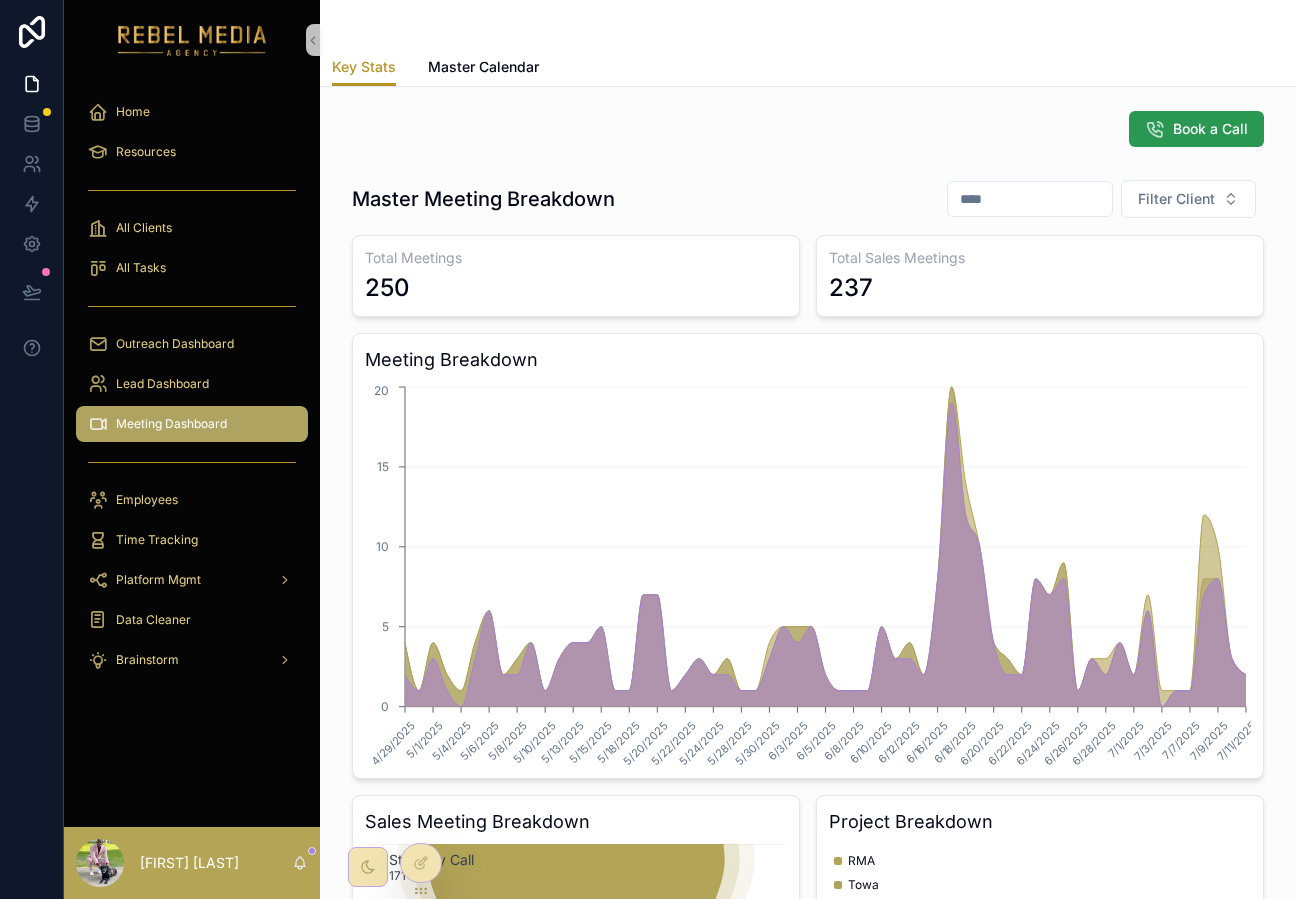 click at bounding box center [1155, 129] 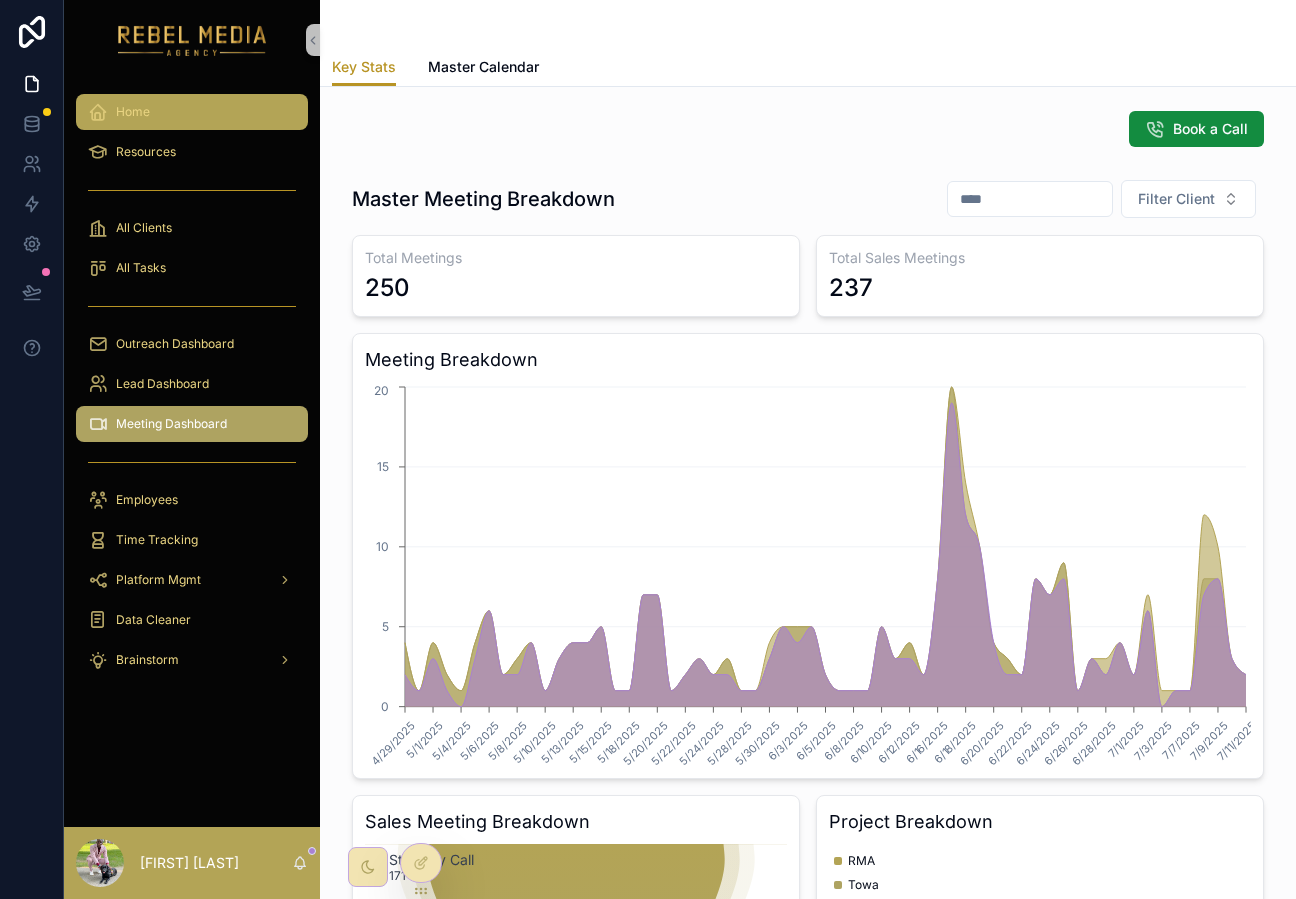 click on "Home" at bounding box center [192, 112] 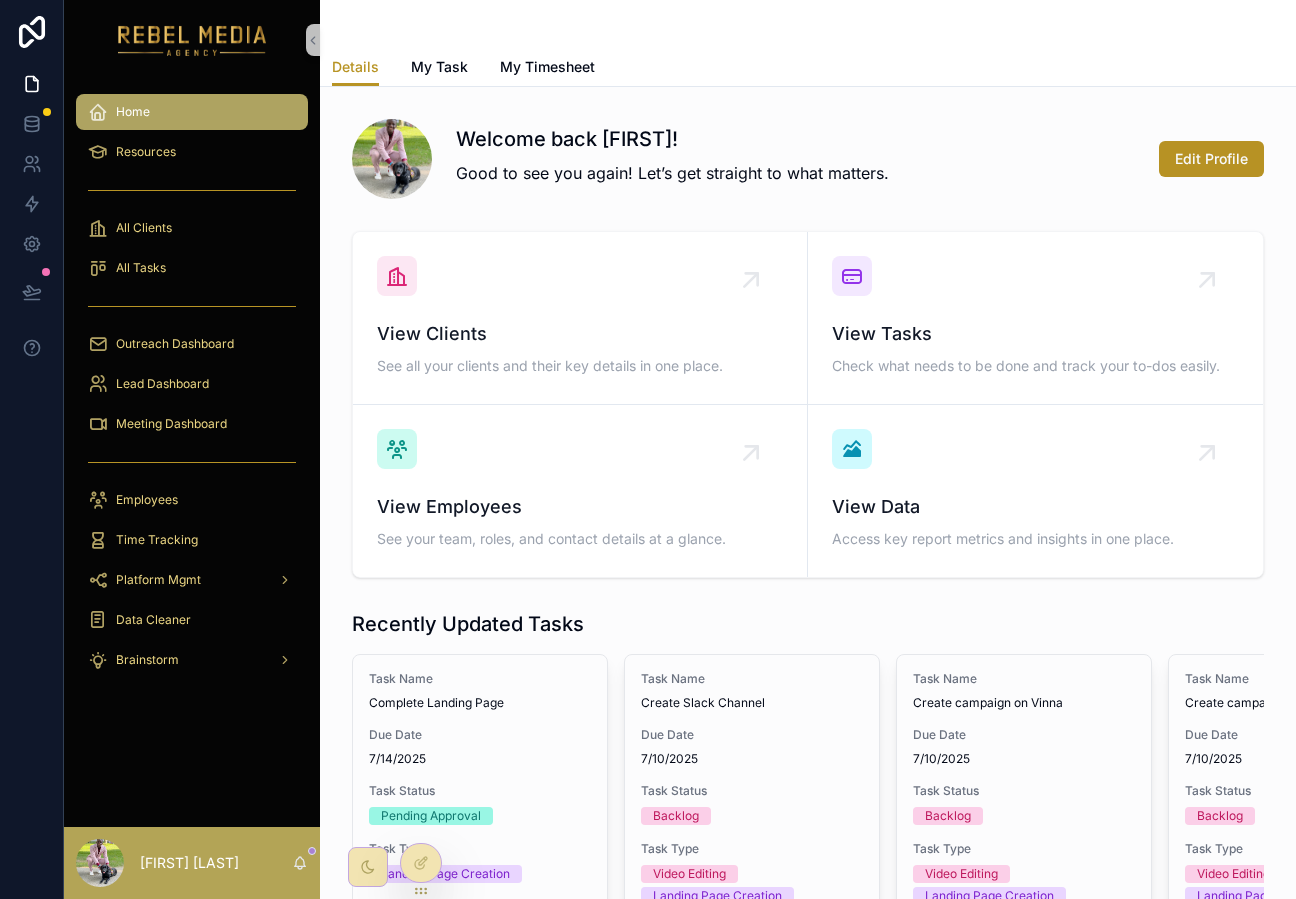click on "Details My Task My Timesheet" at bounding box center (808, 67) 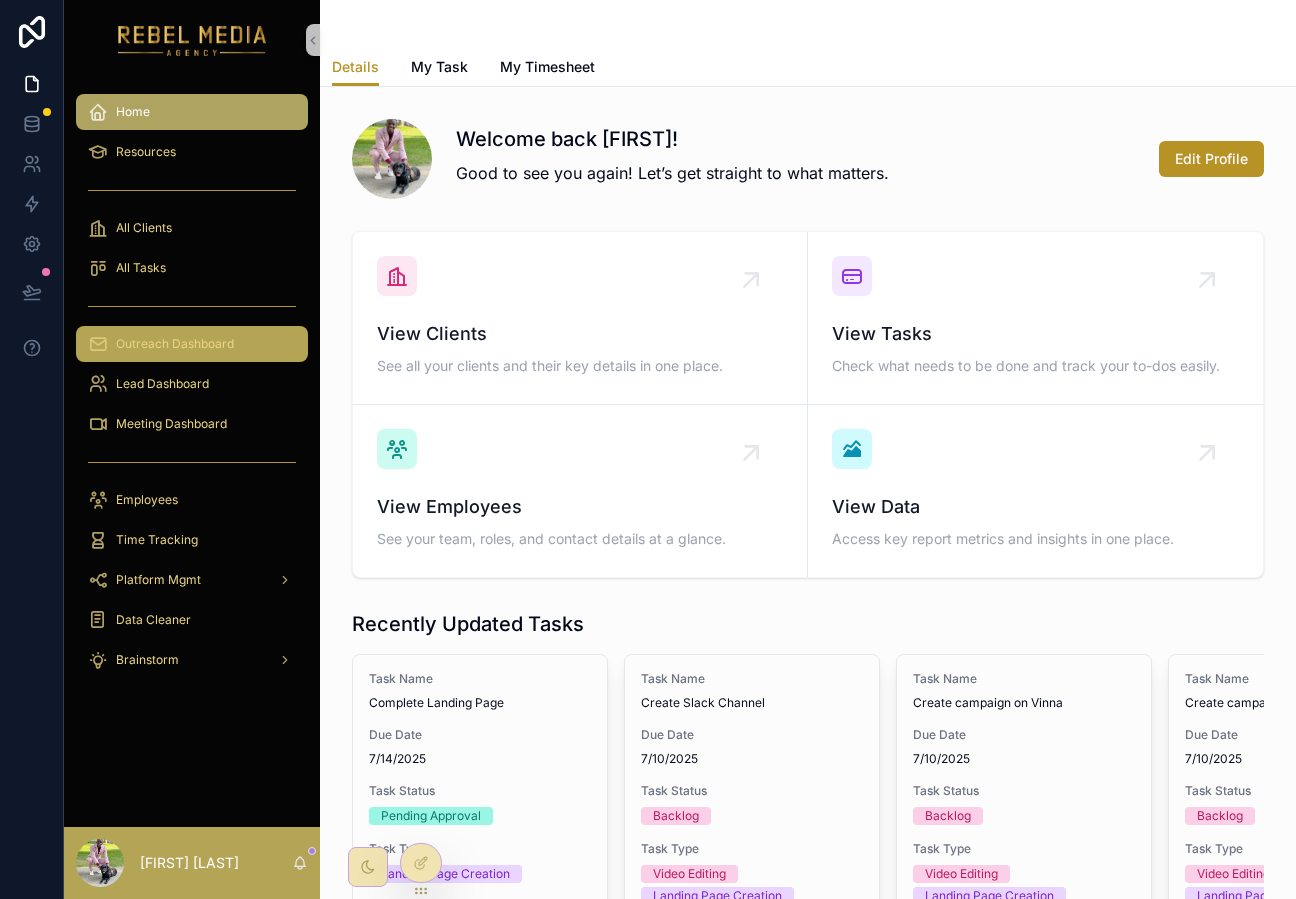 click on "Outreach Dashboard" at bounding box center (192, 344) 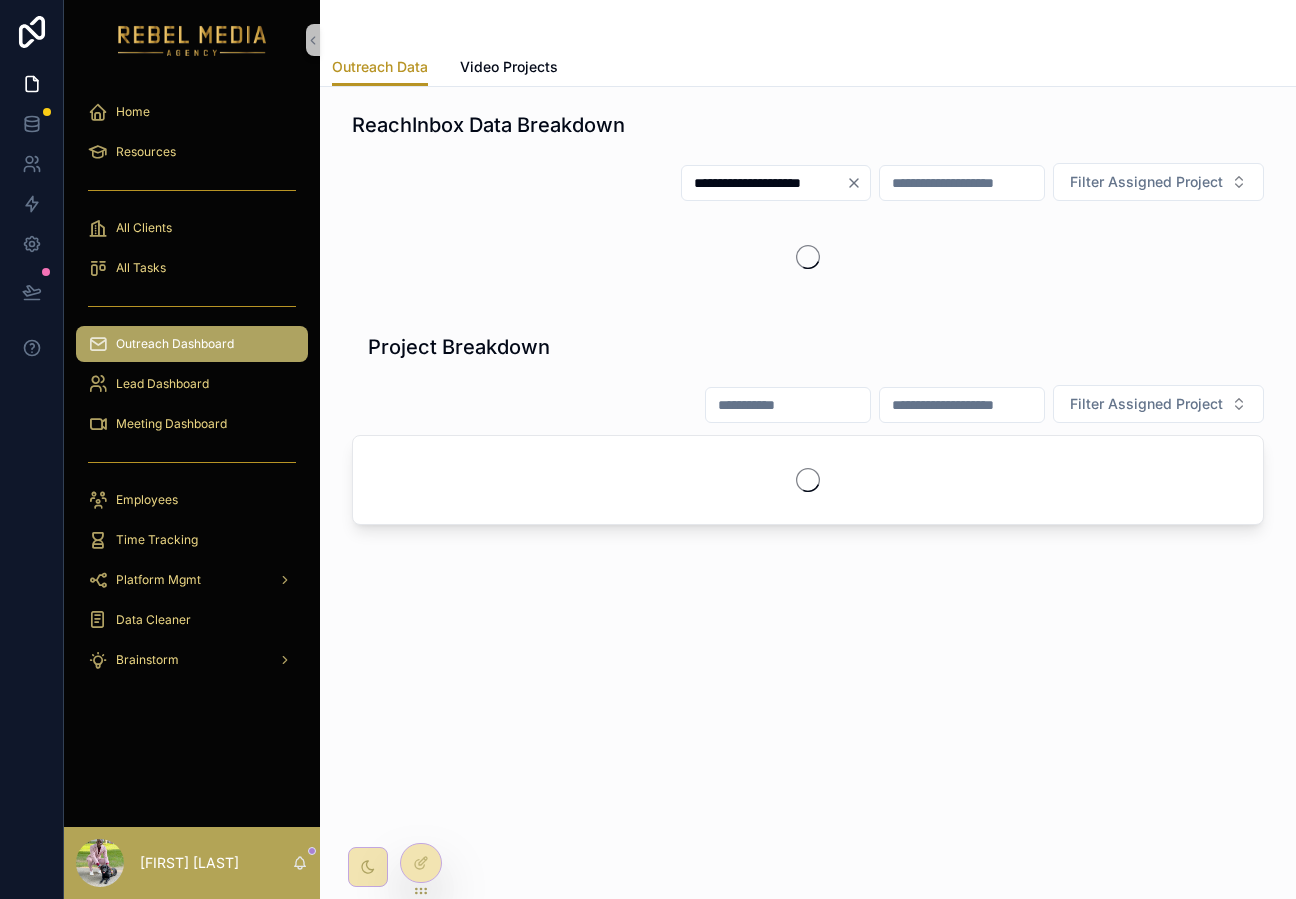 click on "Outreach Dashboard" at bounding box center (175, 344) 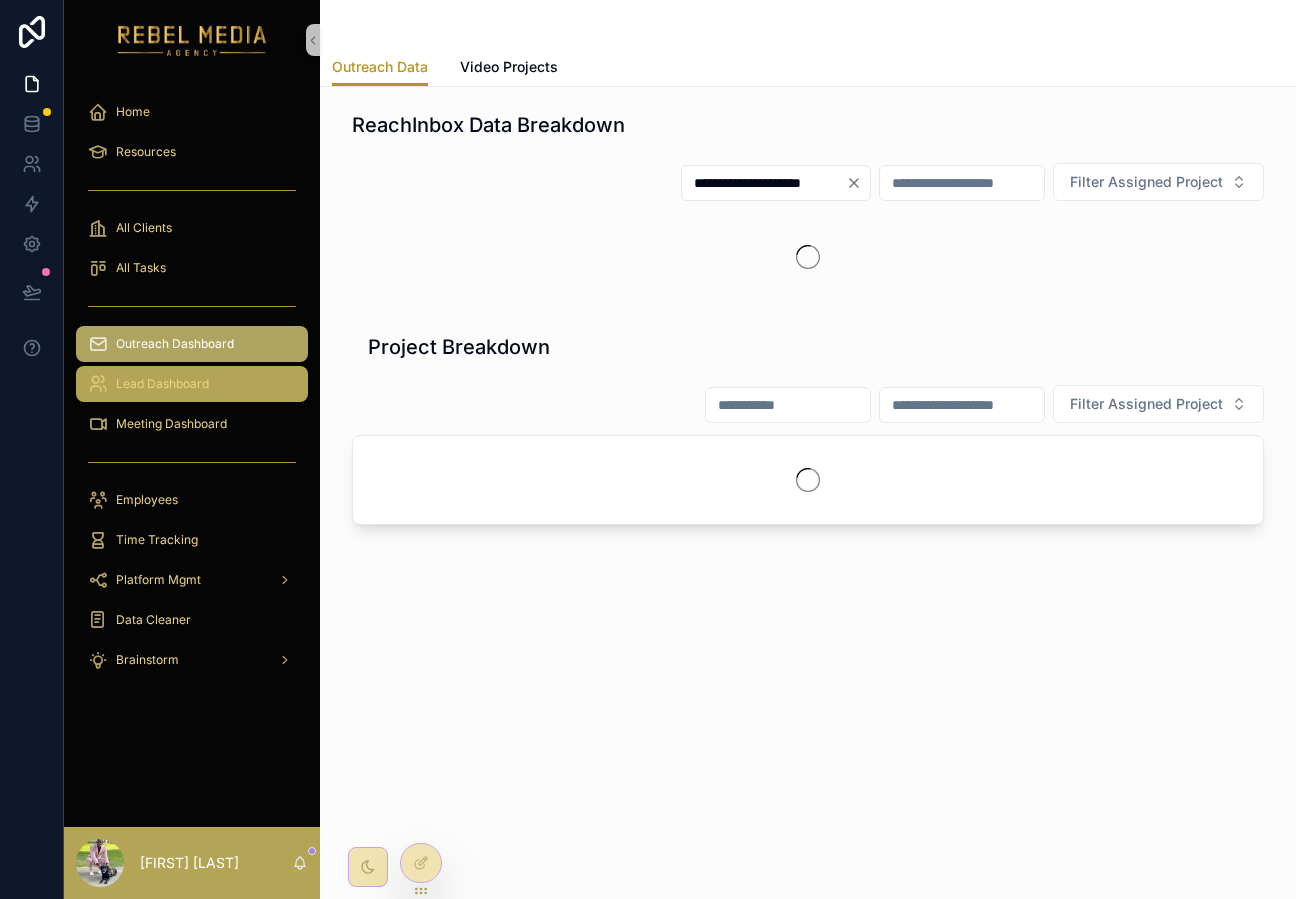 click on "Lead Dashboard" at bounding box center [192, 384] 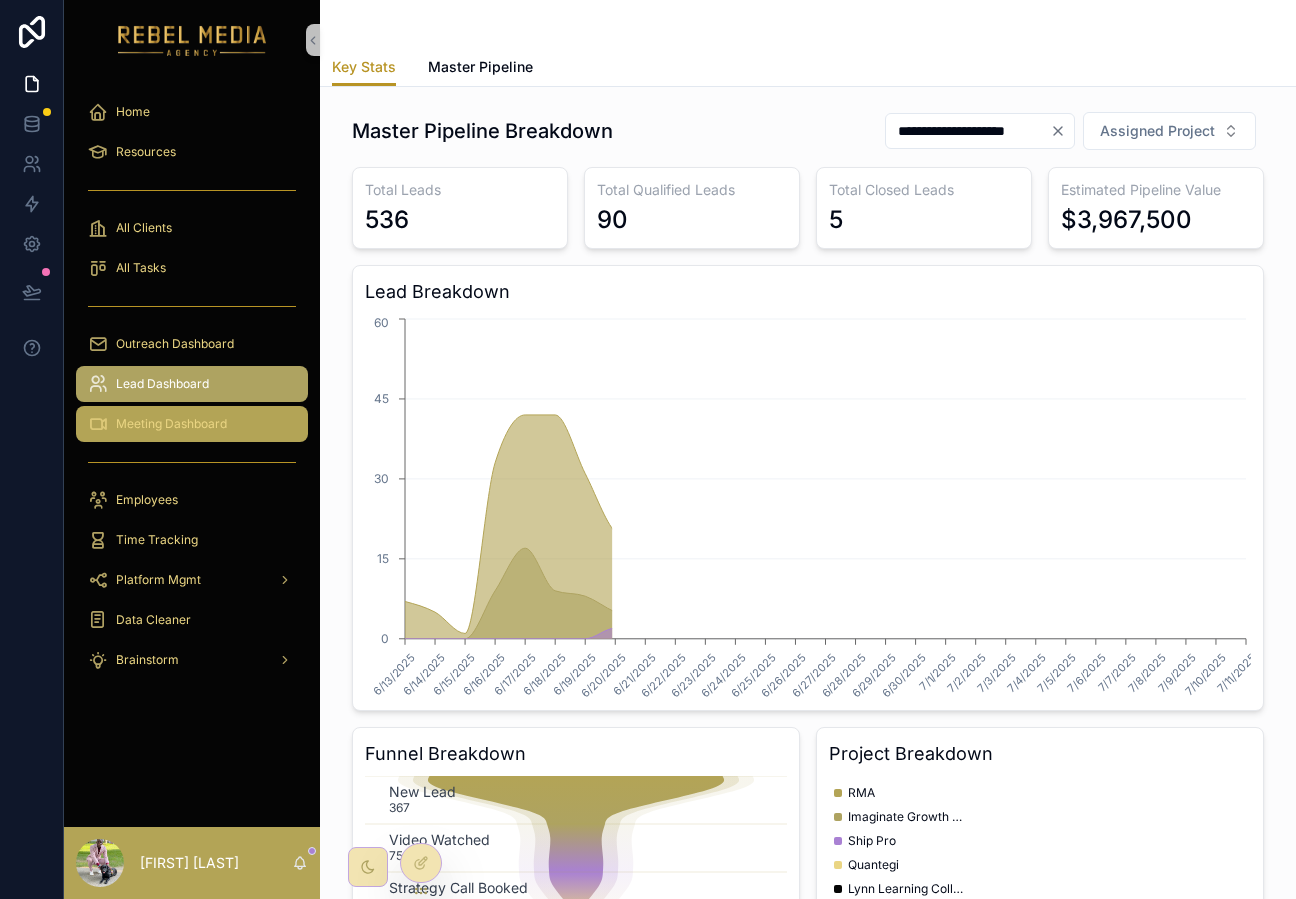 click on "Meeting Dashboard" at bounding box center (192, 424) 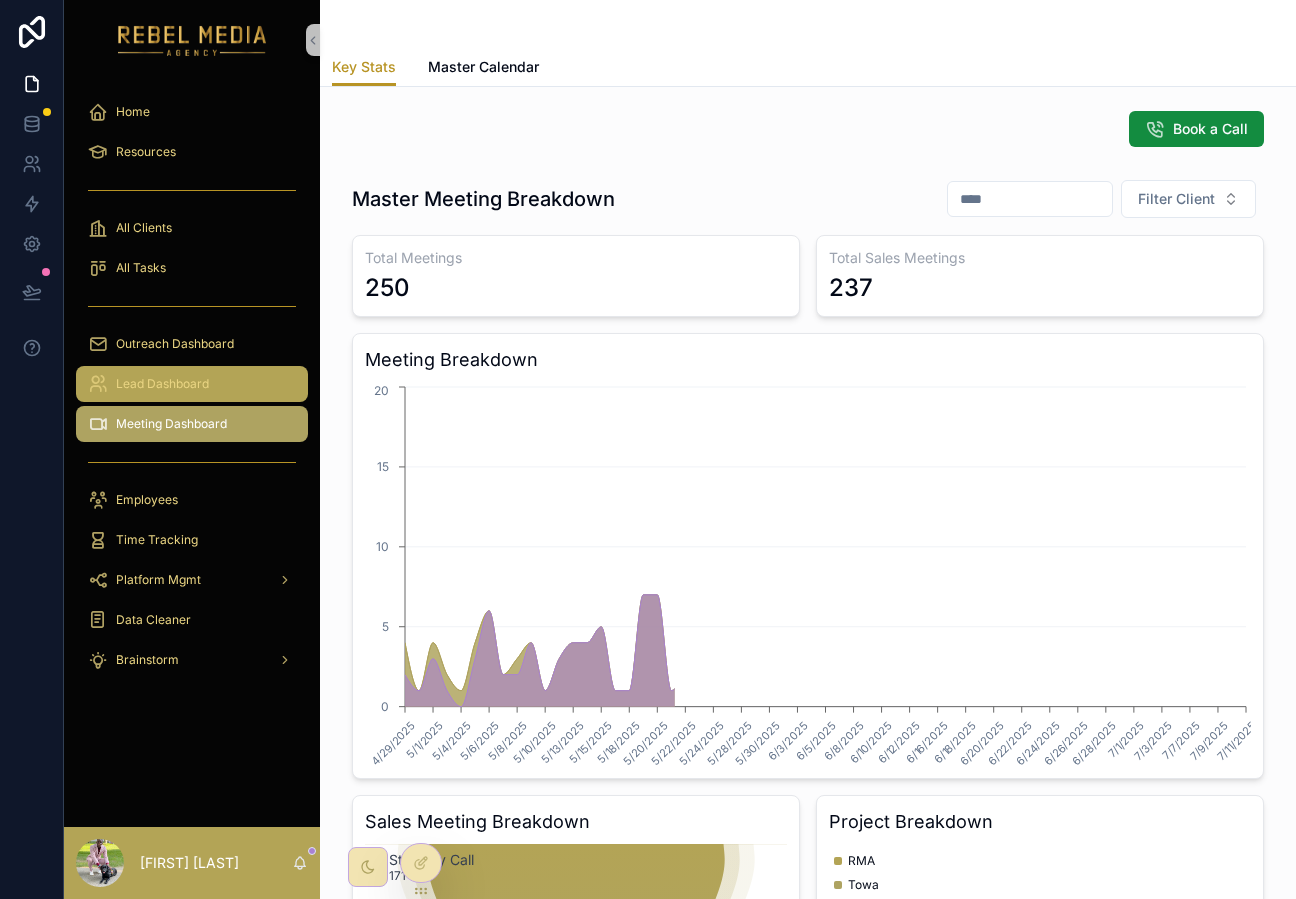 click on "Lead Dashboard" at bounding box center [192, 384] 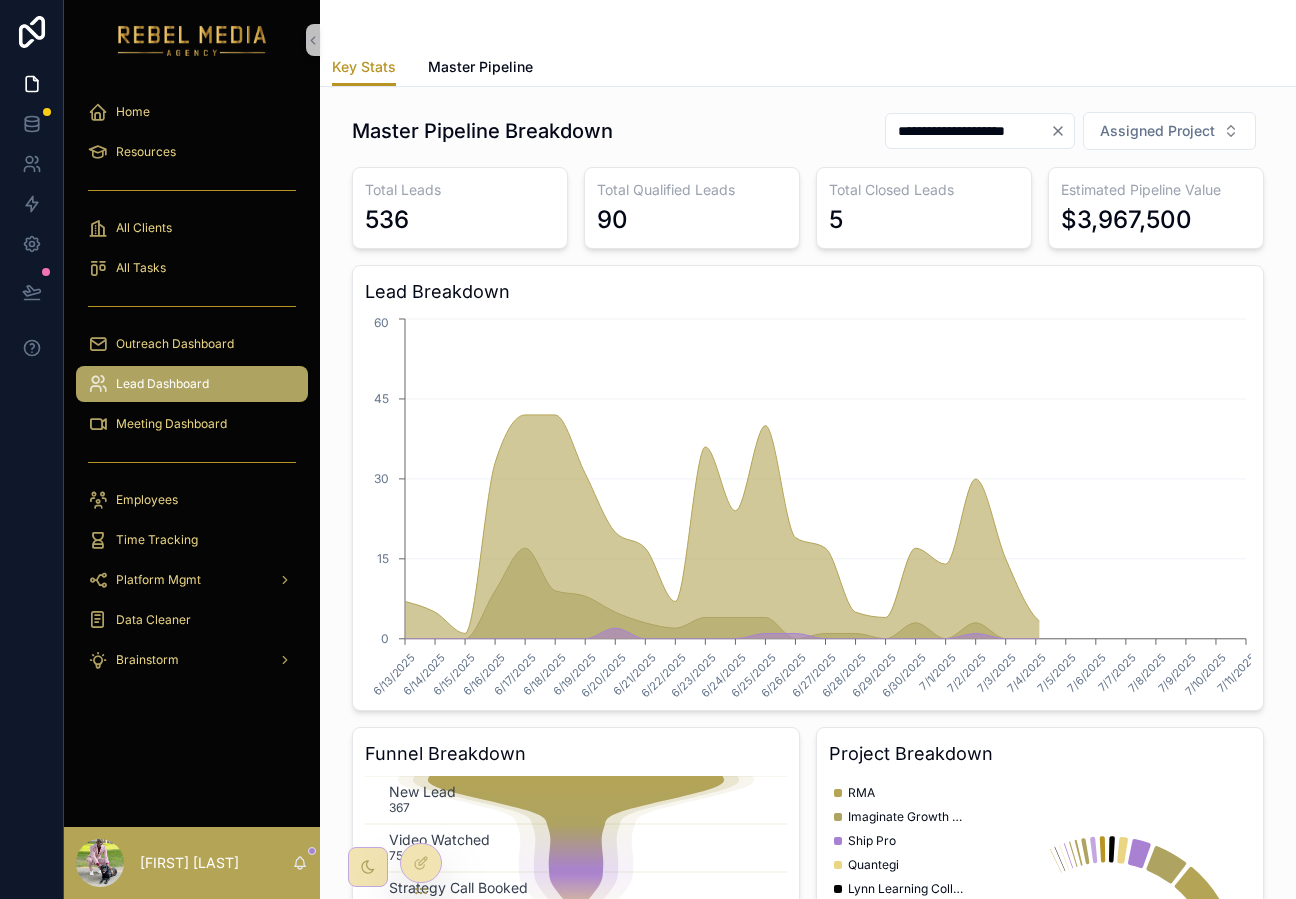 click on "**********" at bounding box center [808, 1099] 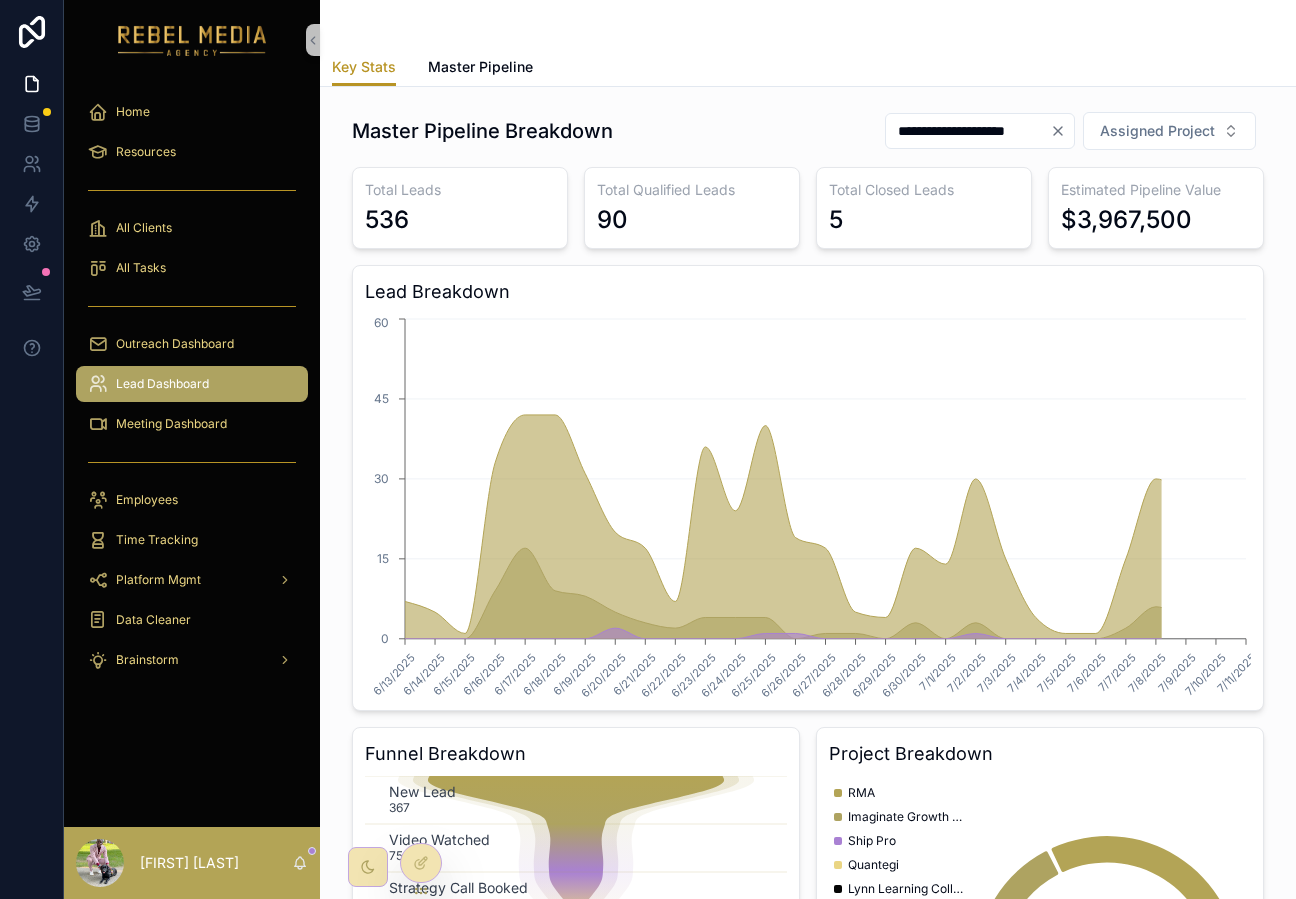 click on "Key Stats Key Stats Master Pipeline" at bounding box center (808, 43) 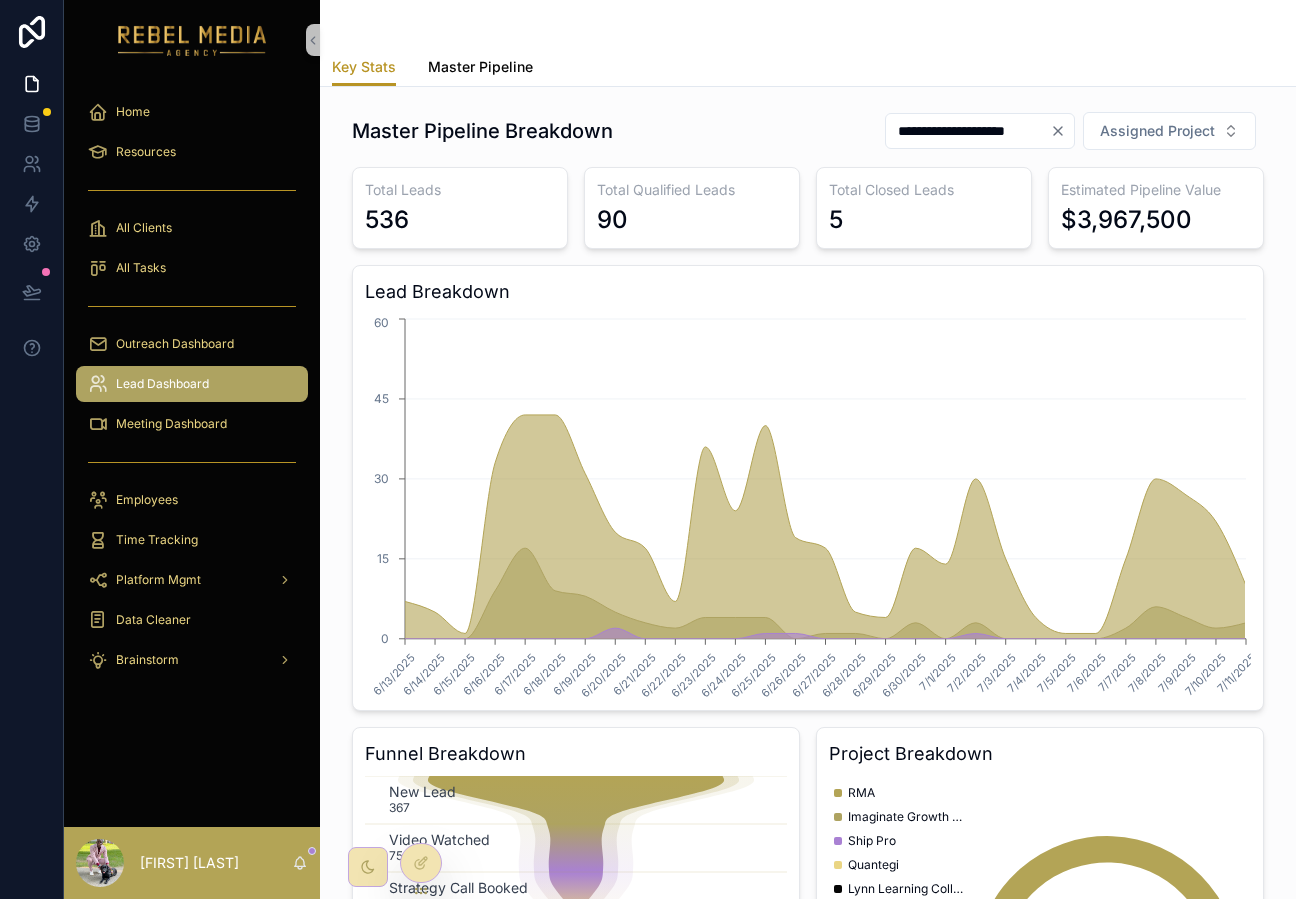 click on "Master Pipeline" at bounding box center [480, 67] 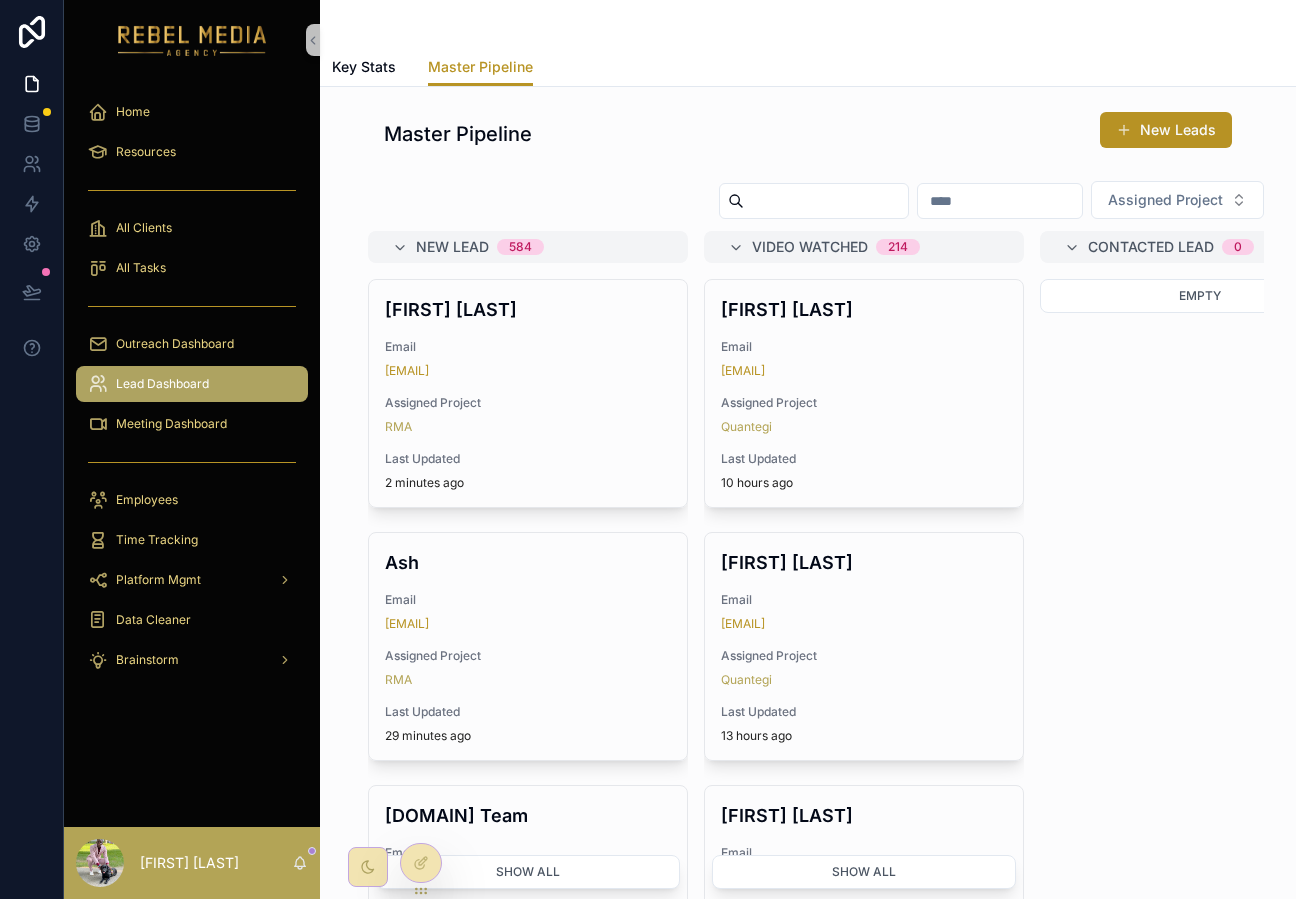 click at bounding box center [826, 201] 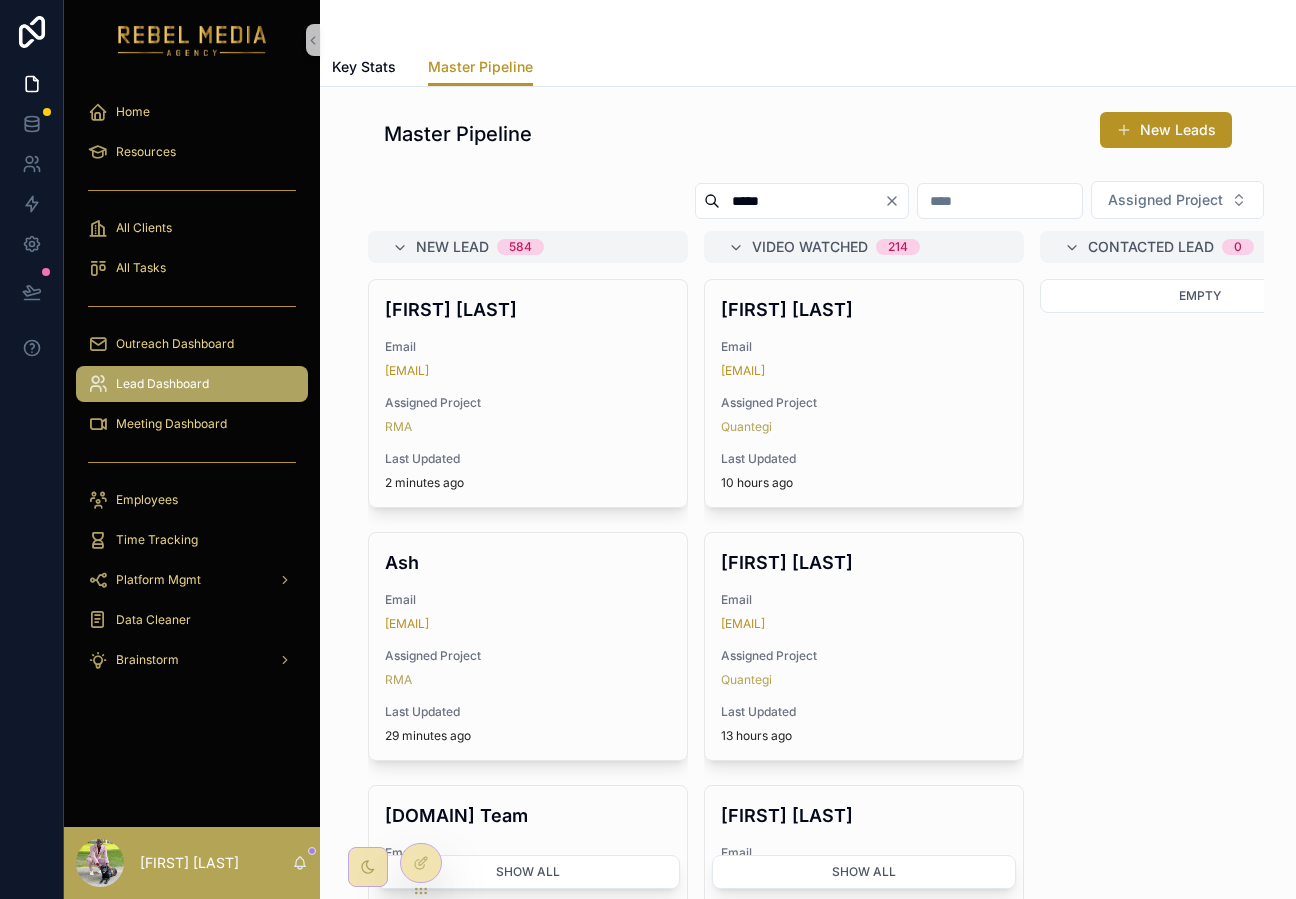 type on "*****" 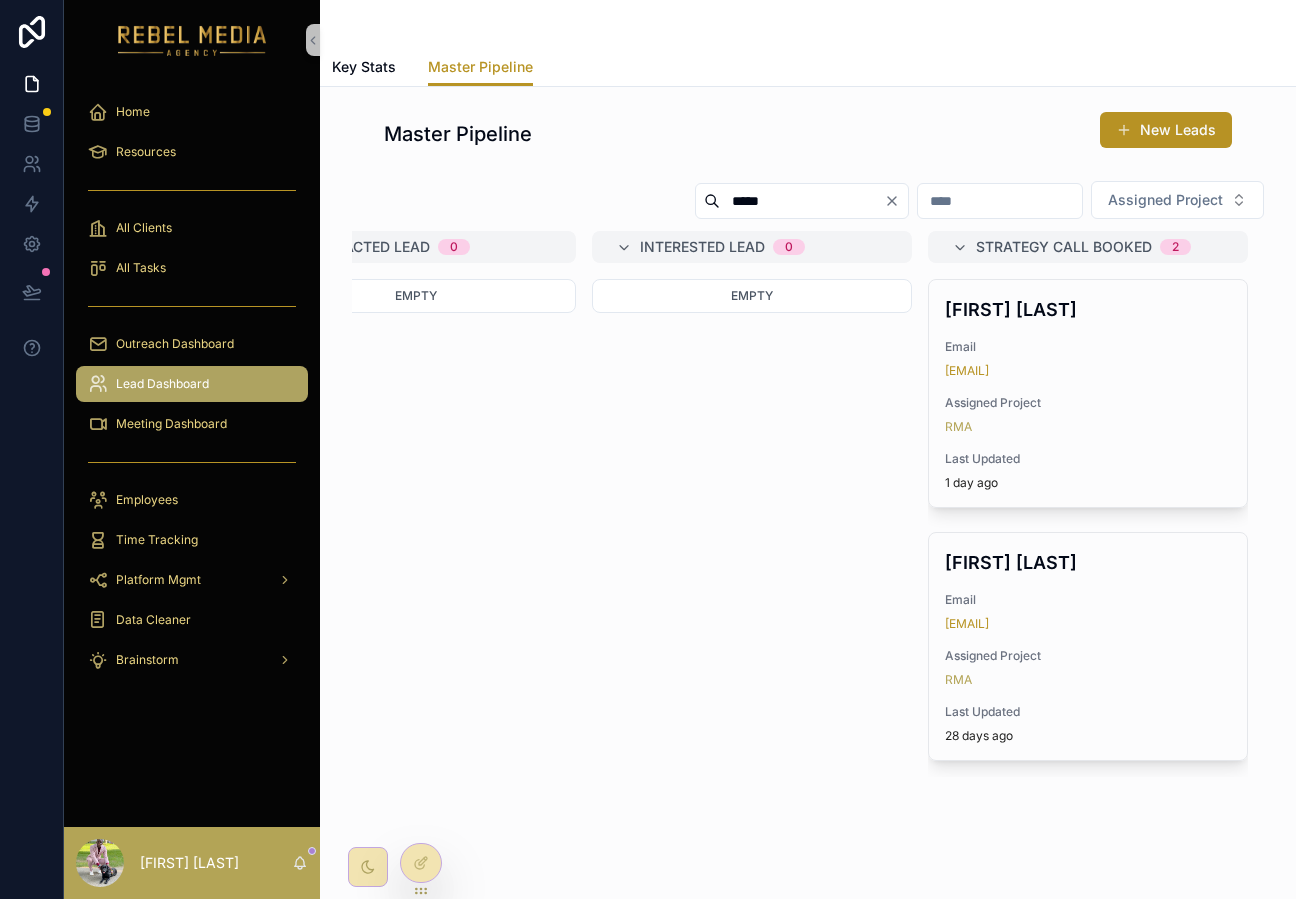 scroll, scrollTop: 0, scrollLeft: 1190, axis: horizontal 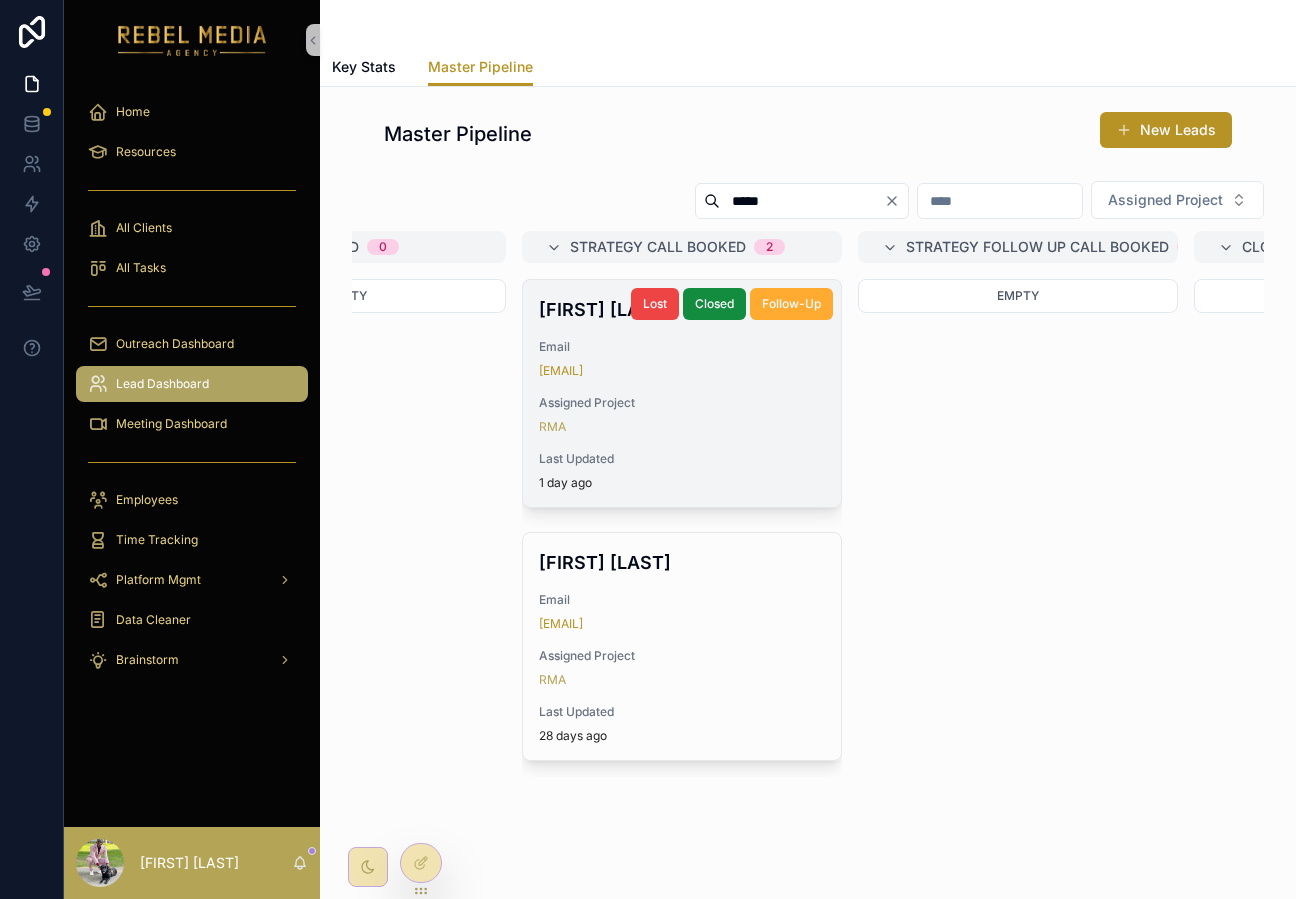 click on "1 day ago" at bounding box center (682, 483) 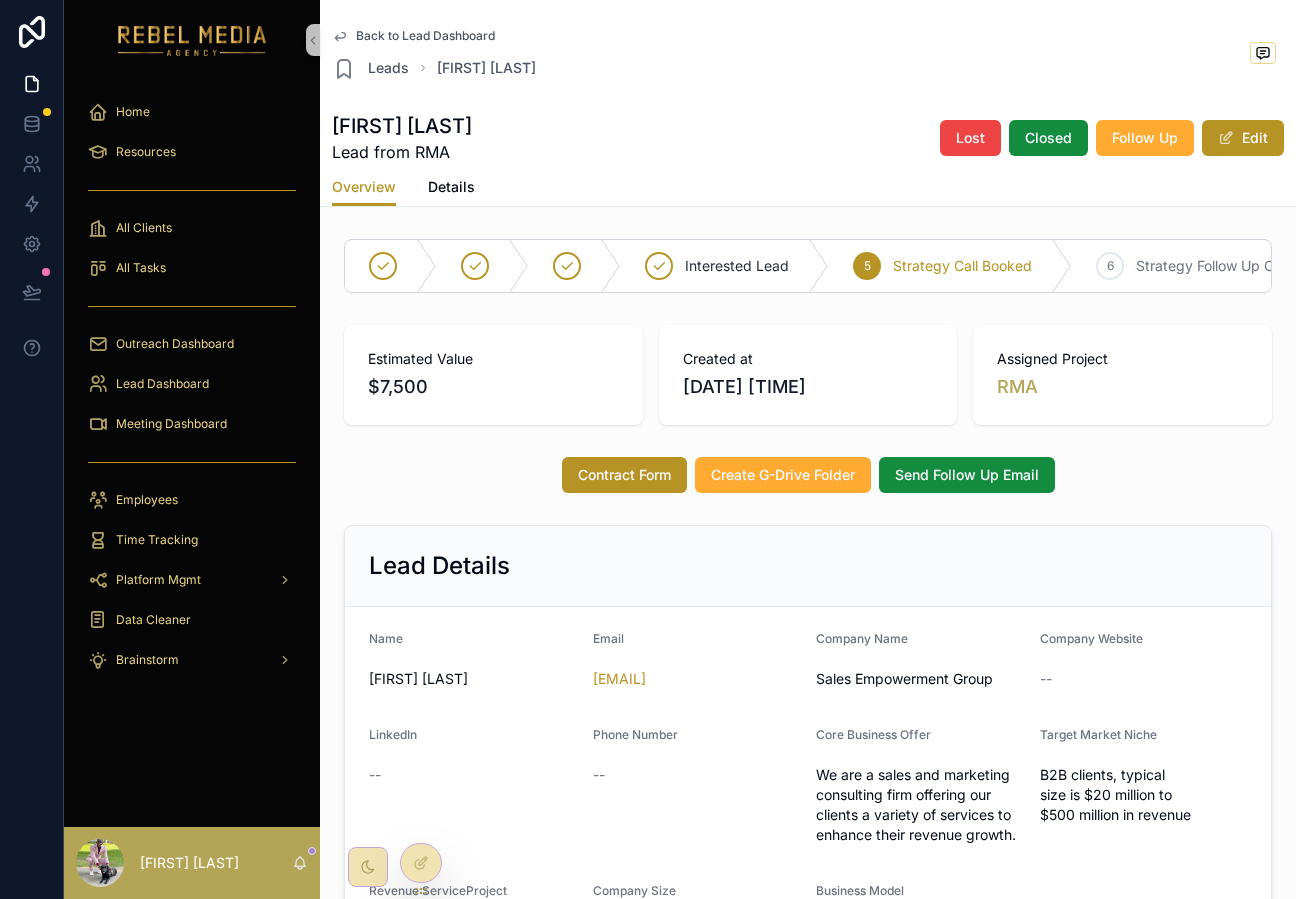 click on "**********" at bounding box center [808, 1324] 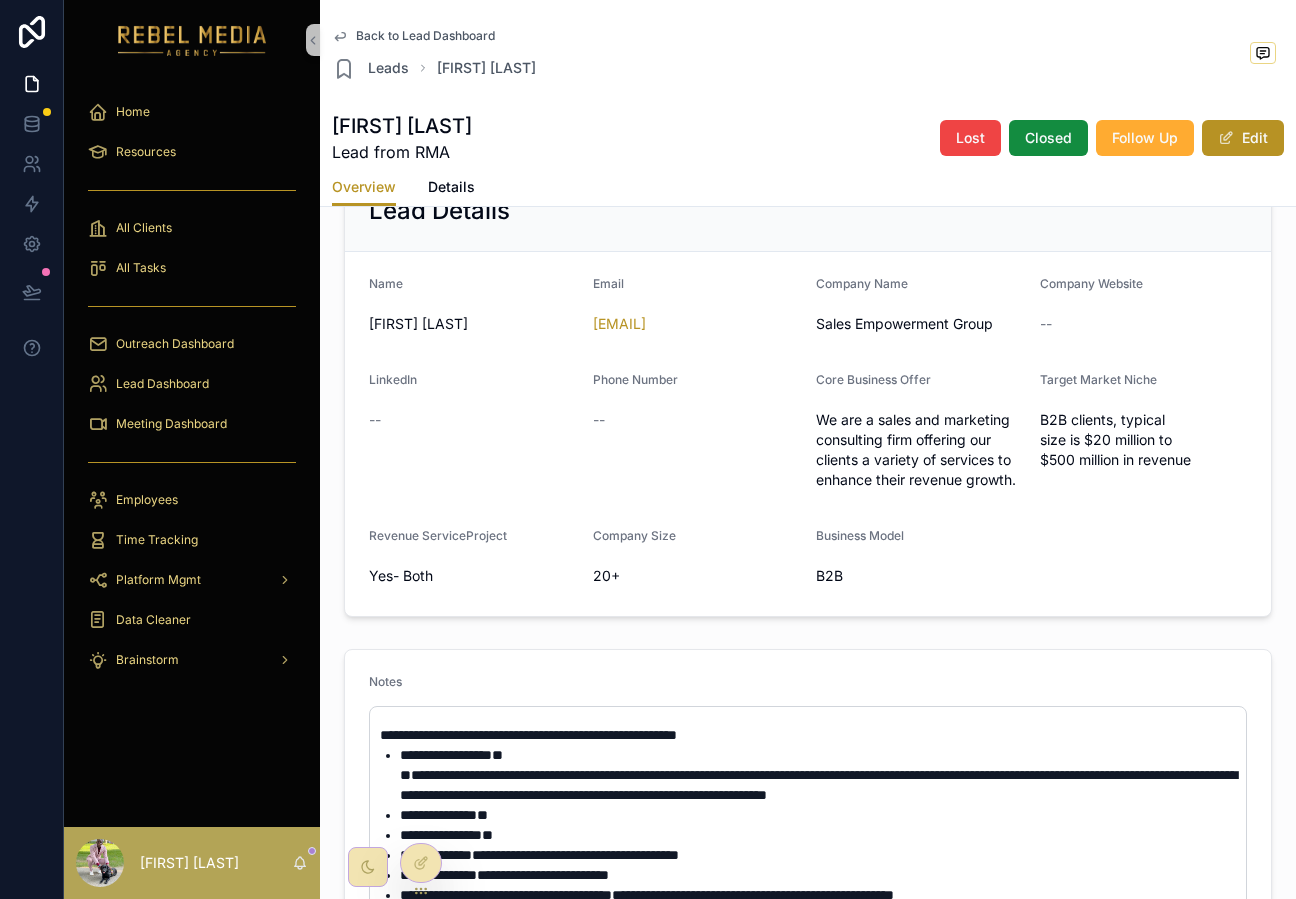 scroll, scrollTop: 389, scrollLeft: 0, axis: vertical 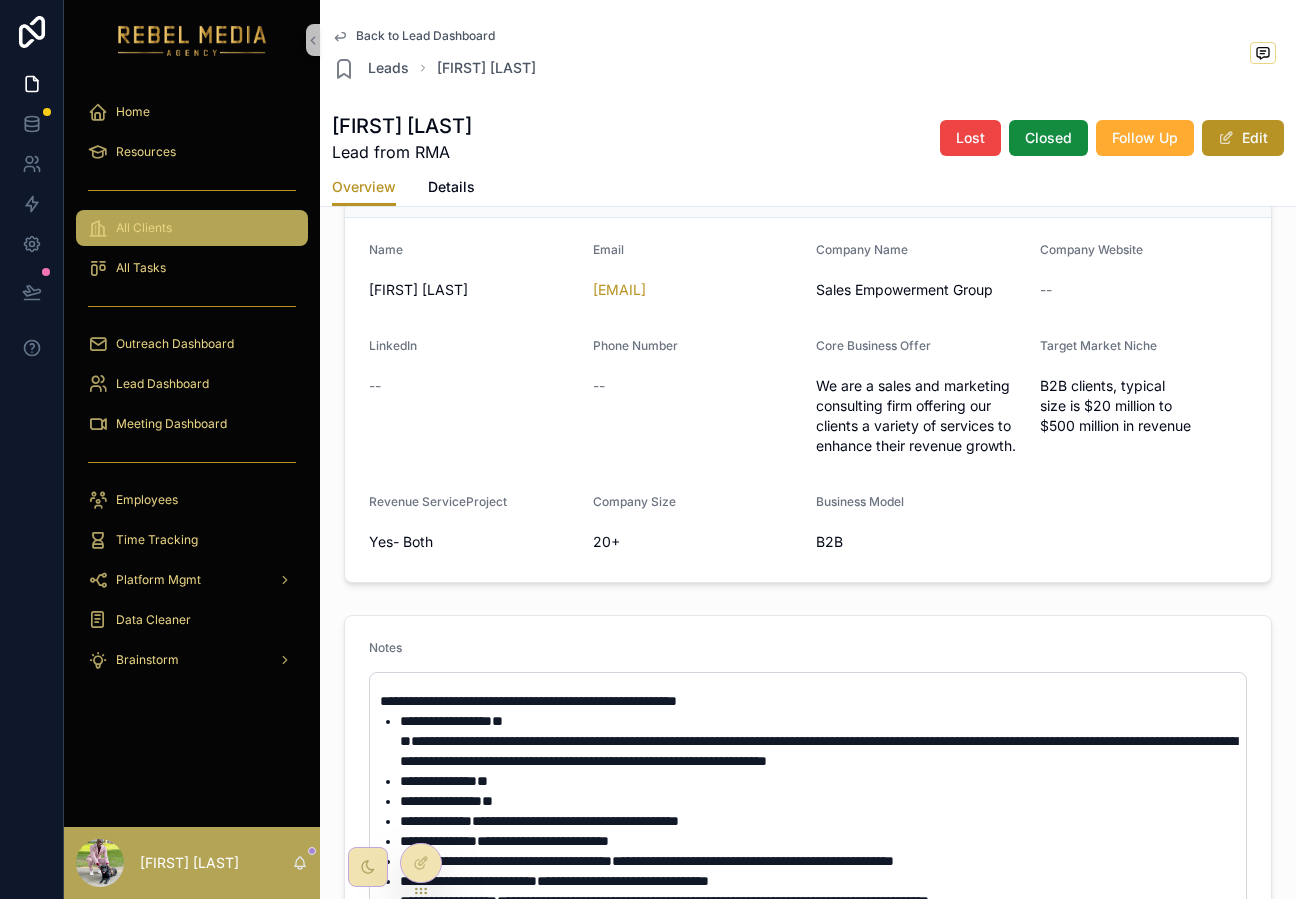 click on "All Clients" at bounding box center [144, 228] 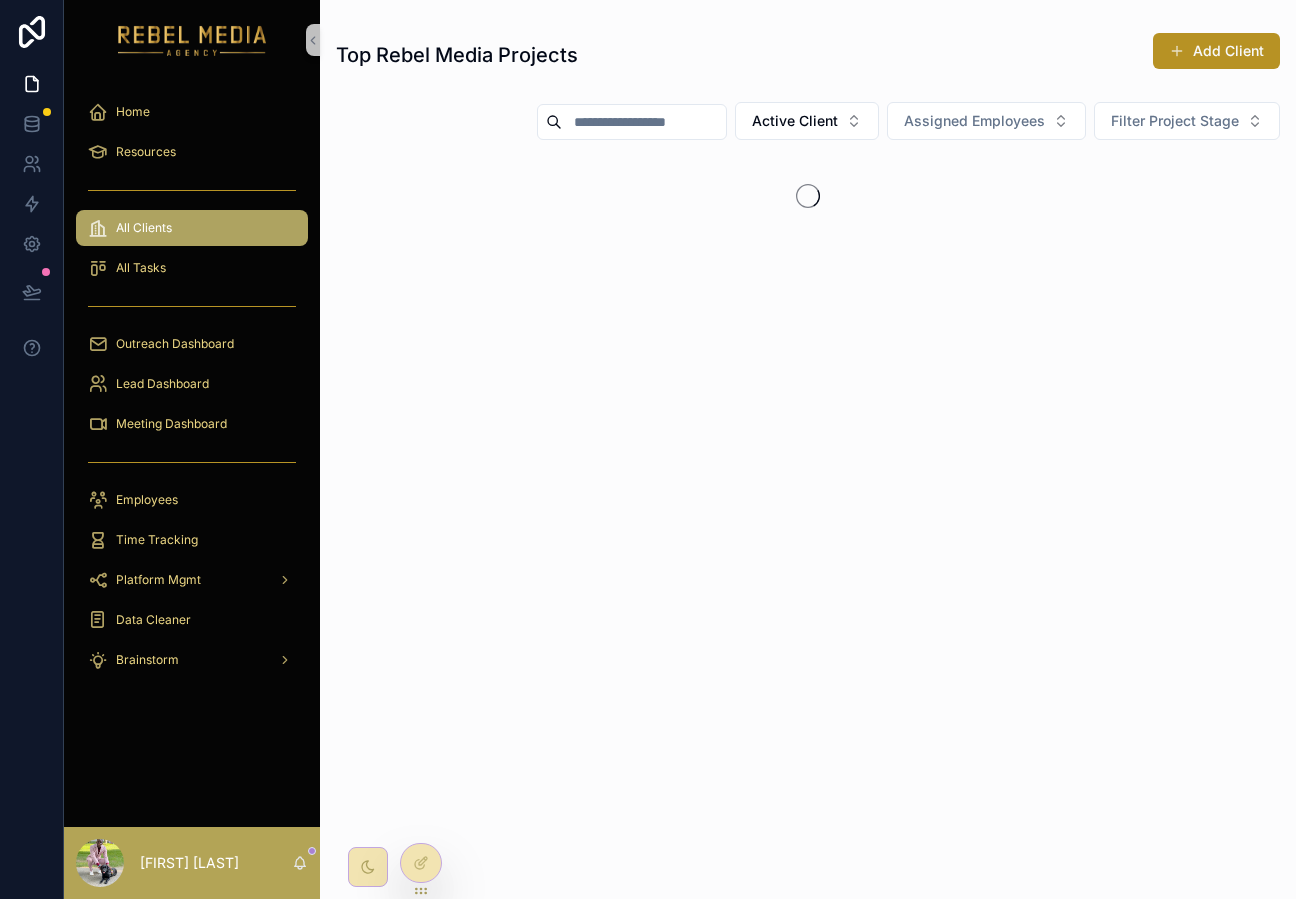 scroll, scrollTop: 0, scrollLeft: 0, axis: both 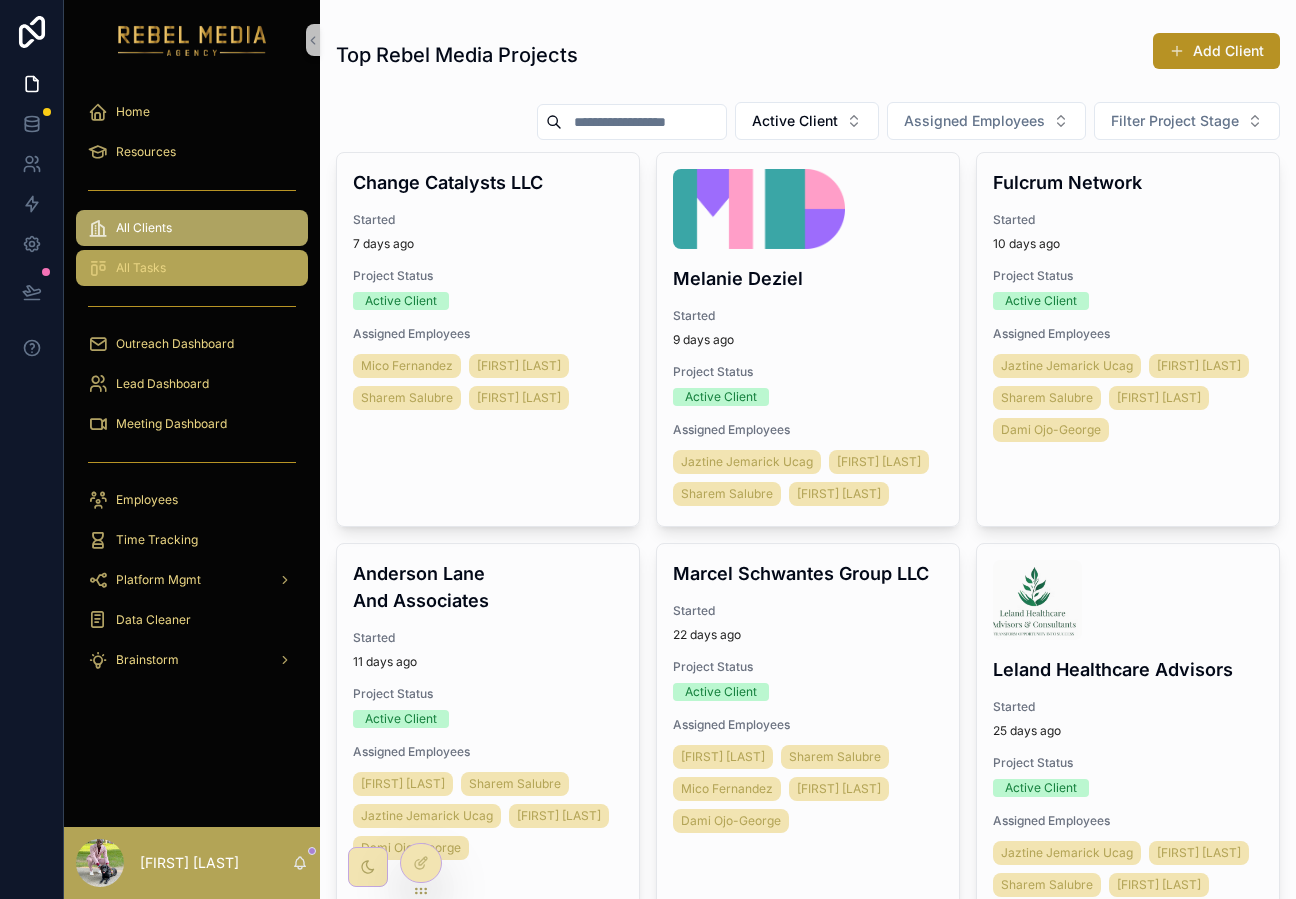 click on "All Tasks" at bounding box center (141, 268) 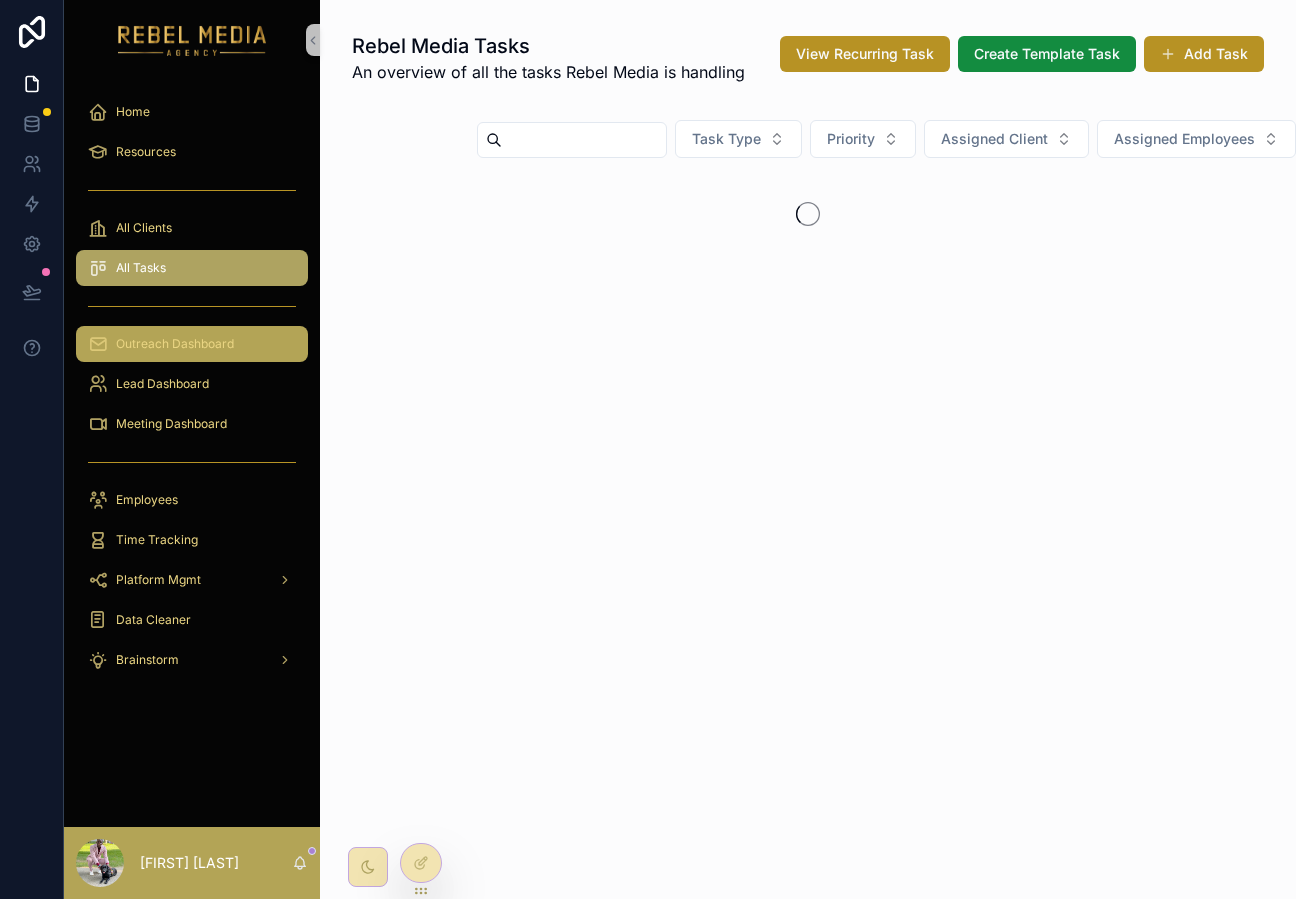 click on "Outreach Dashboard" at bounding box center (192, 344) 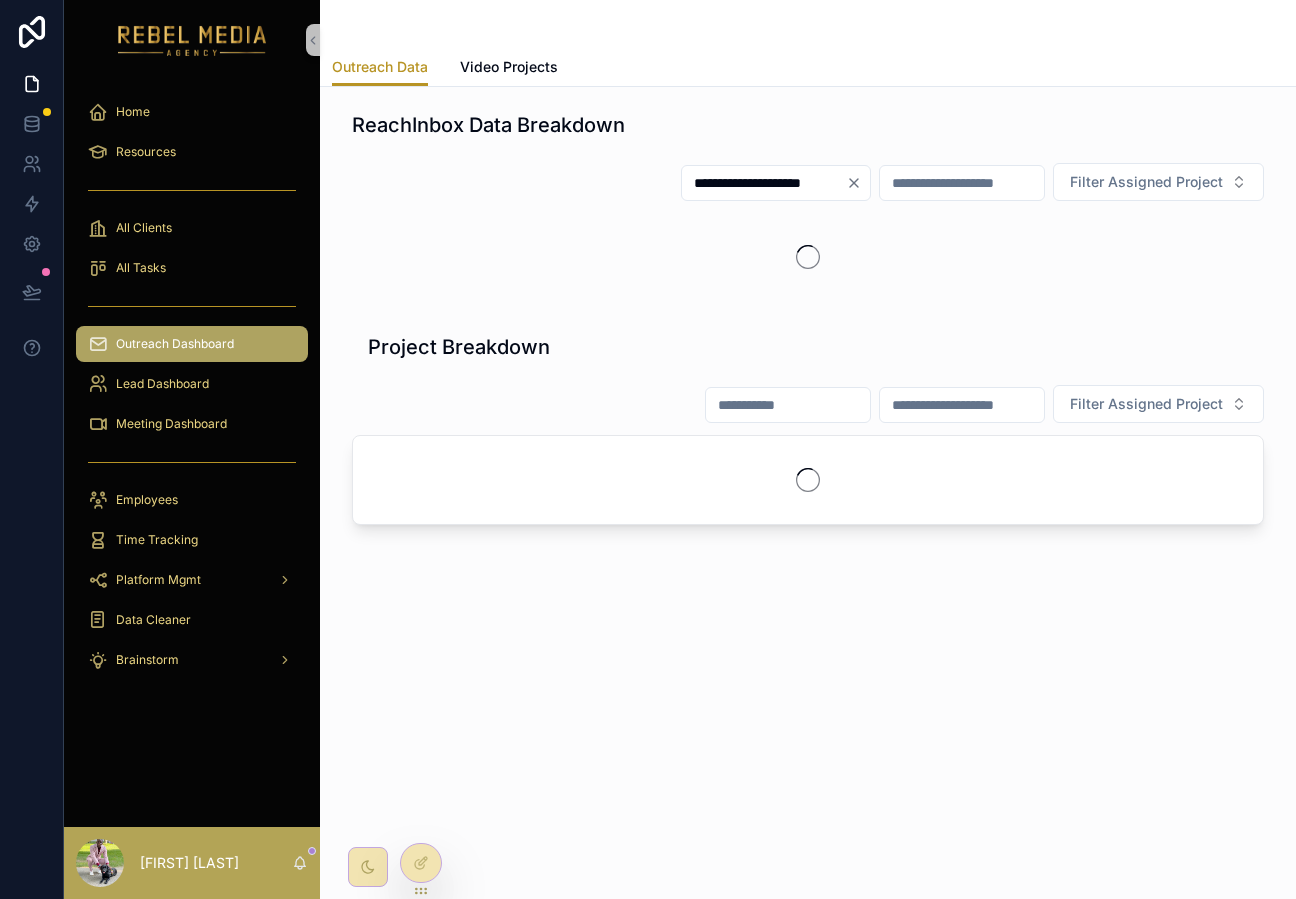 click 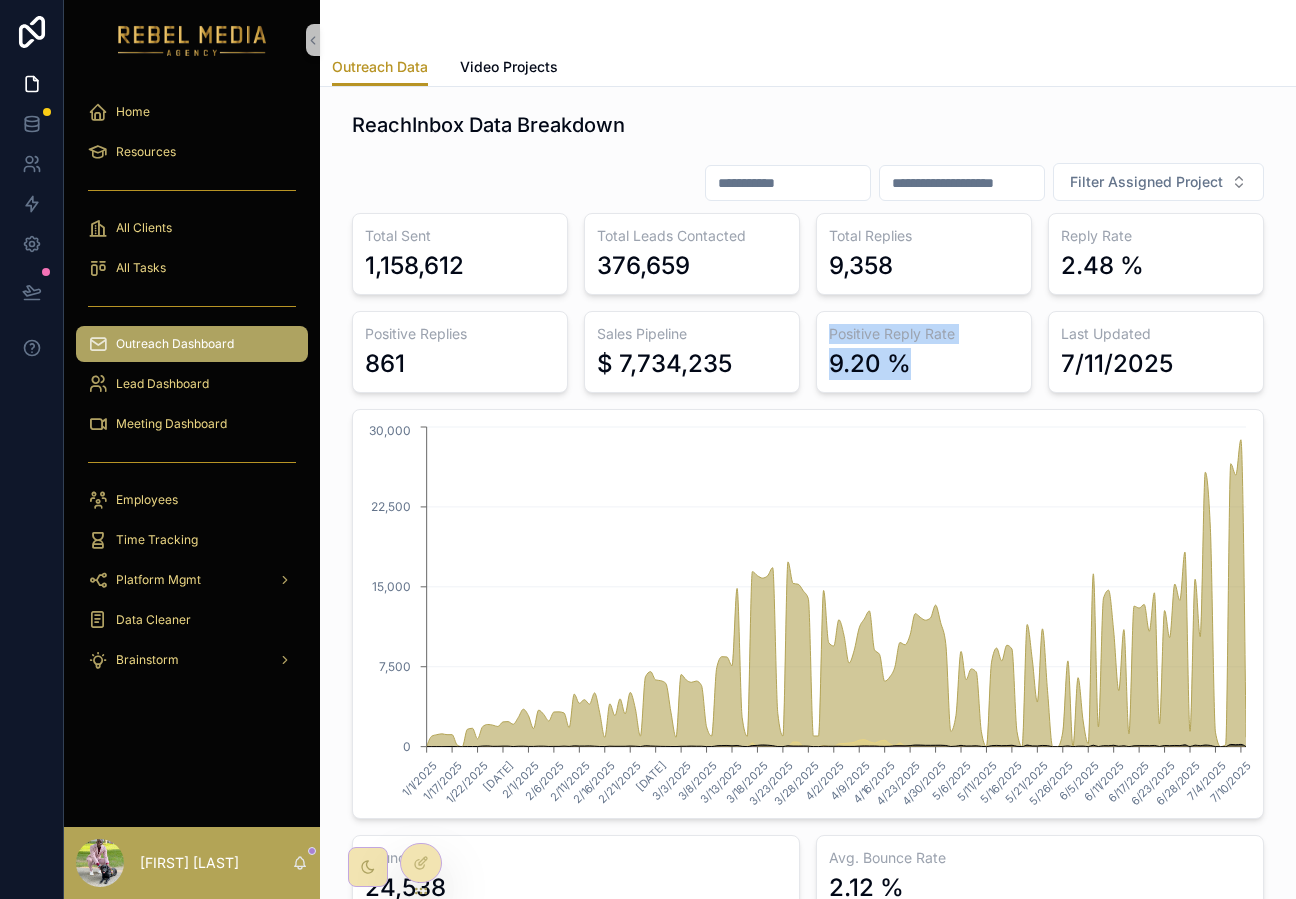 drag, startPoint x: 917, startPoint y: 362, endPoint x: 803, endPoint y: 361, distance: 114.00439 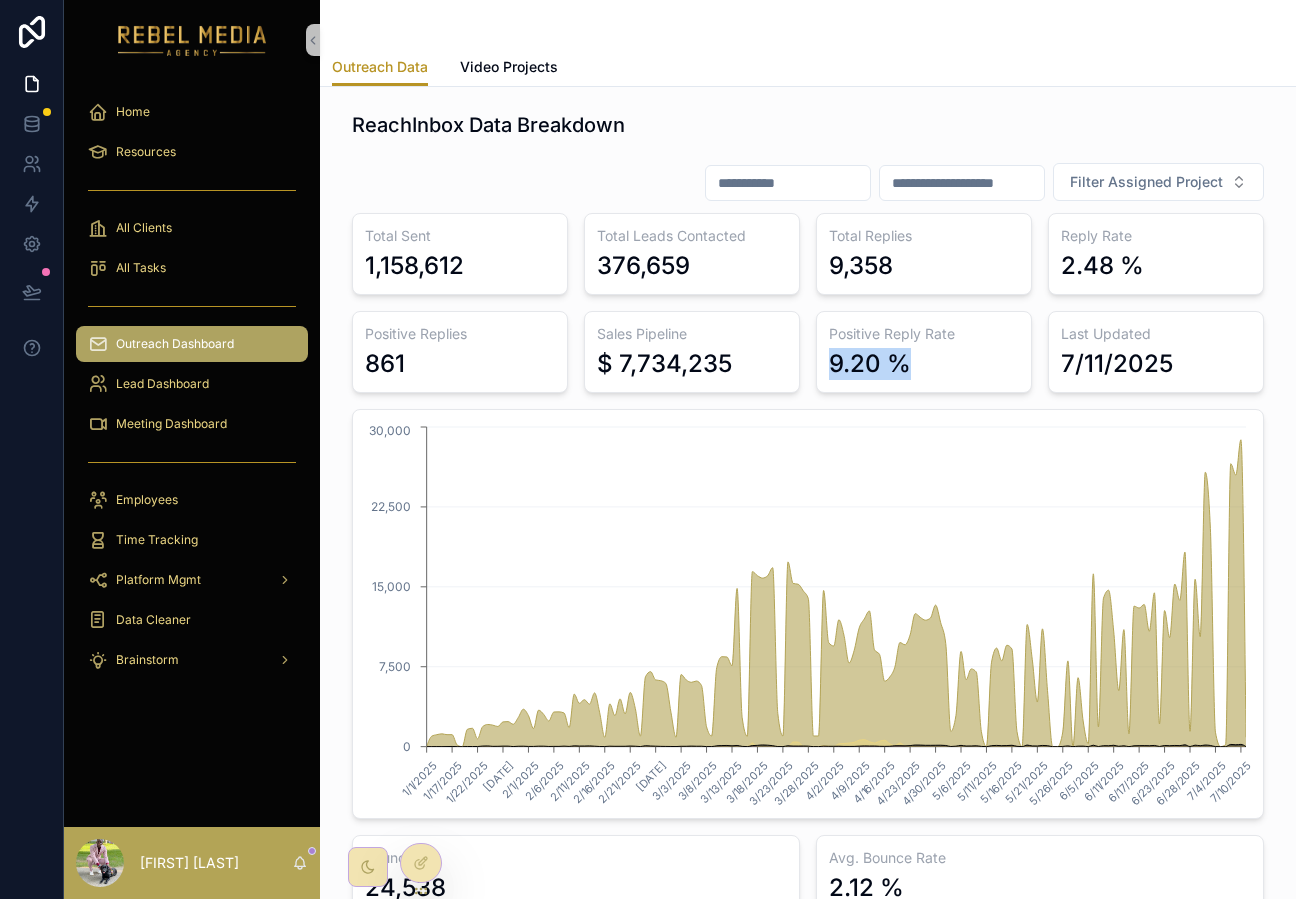 drag, startPoint x: 828, startPoint y: 370, endPoint x: 935, endPoint y: 374, distance: 107.07474 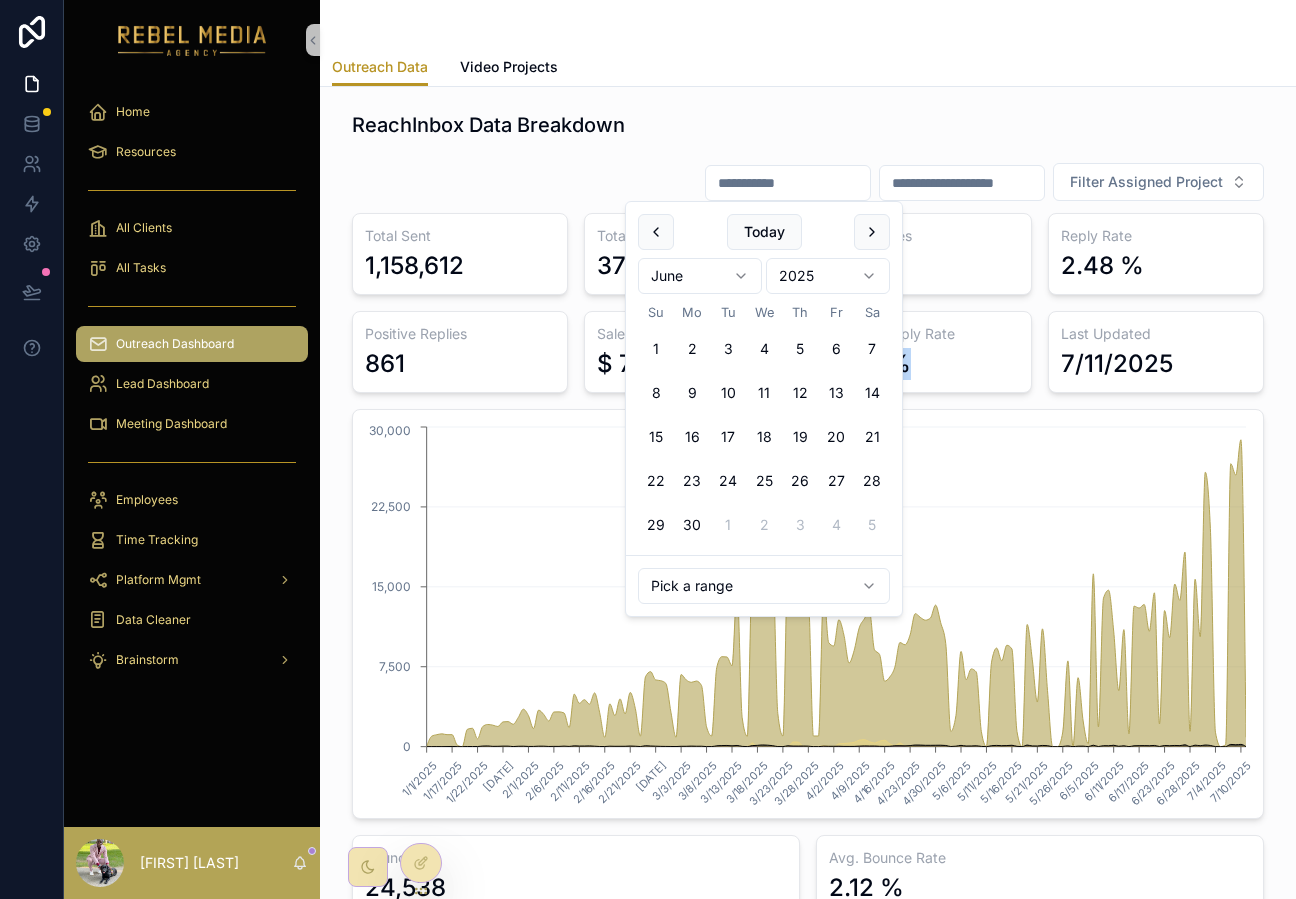 click at bounding box center (788, 183) 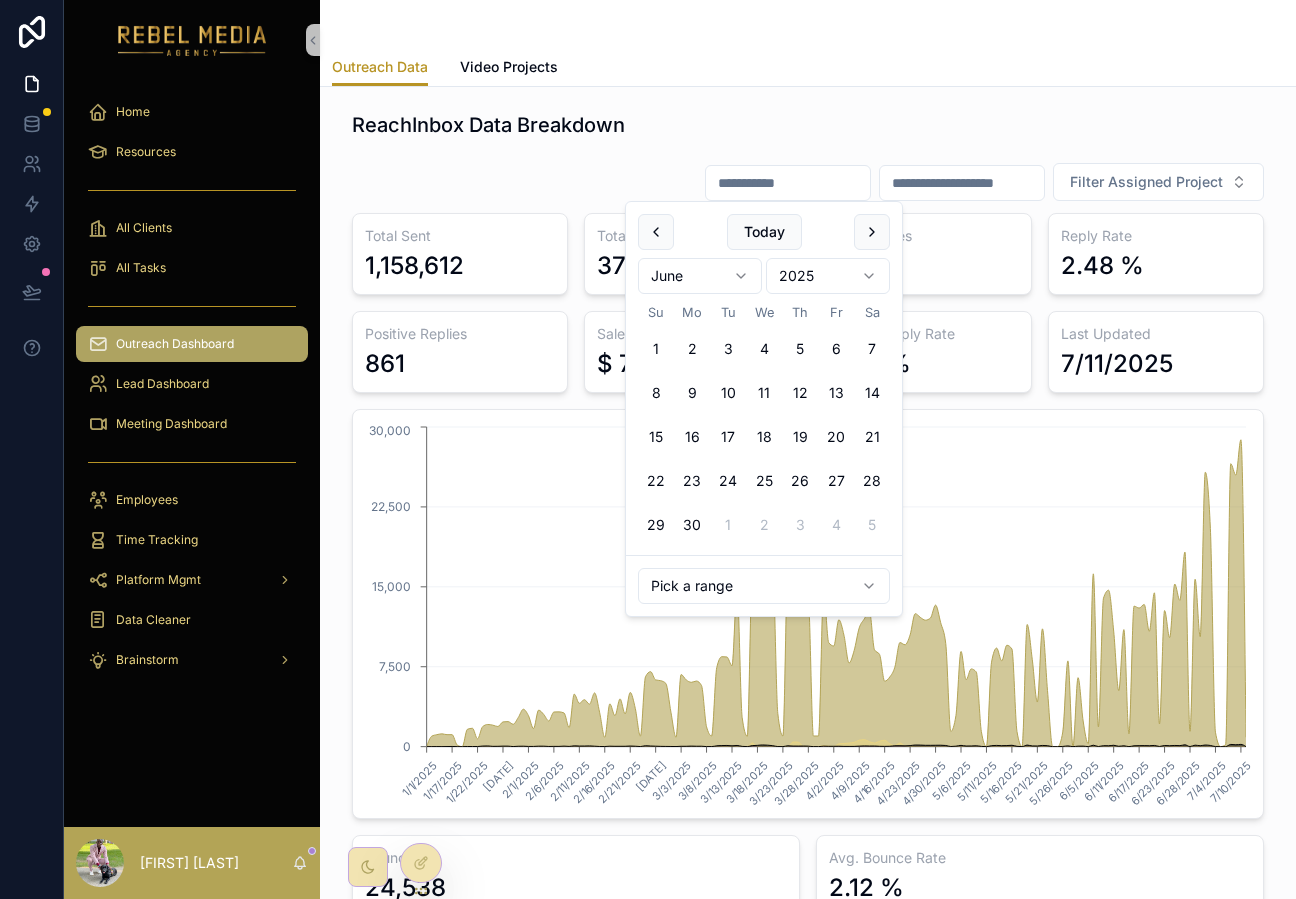 click on "Home Resources All Clients All Tasks Outreach Dashboard Lead Dashboard Meeting Dashboard Employees Time Tracking Platform Mgmt Data Cleaner Brainstorm [FIRST] [LAST] Outreach Data Outreach Data Video Projects ReachInbox Data Breakdown Filter Assigned Project Total Sent 1,158,612 Total Leads Contacted 376,659 Total Replies 9,358 Reply Rate 2.48 % Positive Replies 861 Sales Pipeline $ 7,734,235 Positive Reply Rate 9.20 % Last Updated 7/11/2025 1/1/2025 1/17/2025 1/22/2025 1/27/2025 2/1/2025 2/6/2025 2/11/2025 2/16/2025 2/21/2025 2/26/2025 3/3/2025 3/8/2025 3/13/2025 3/18/2025 3/23/2025 3/28/2025 4/2/2025 4/9/2025 4/16/2025 4/23/2025 4/30/2025 5/6/2025 5/11/2025 5/16/2025 5/21/2025 5/26/2025 6/5/2025 6/11/2025 6/17/2025 6/23/2025 6/28/2025 7/4/2025 7/10/2025 0 7,500 15,000 22,500 30,000 Bounced 24,538 Avg. Bounce Rate 2.12 % Project Breakdown Filter Assigned Project Company Name July, 2025 June, 2025 May, 2025 April, 2025 March, 2025 February, 2025 January, 2025 Opportunities Cost SUM Total Sent" at bounding box center (648, 449) 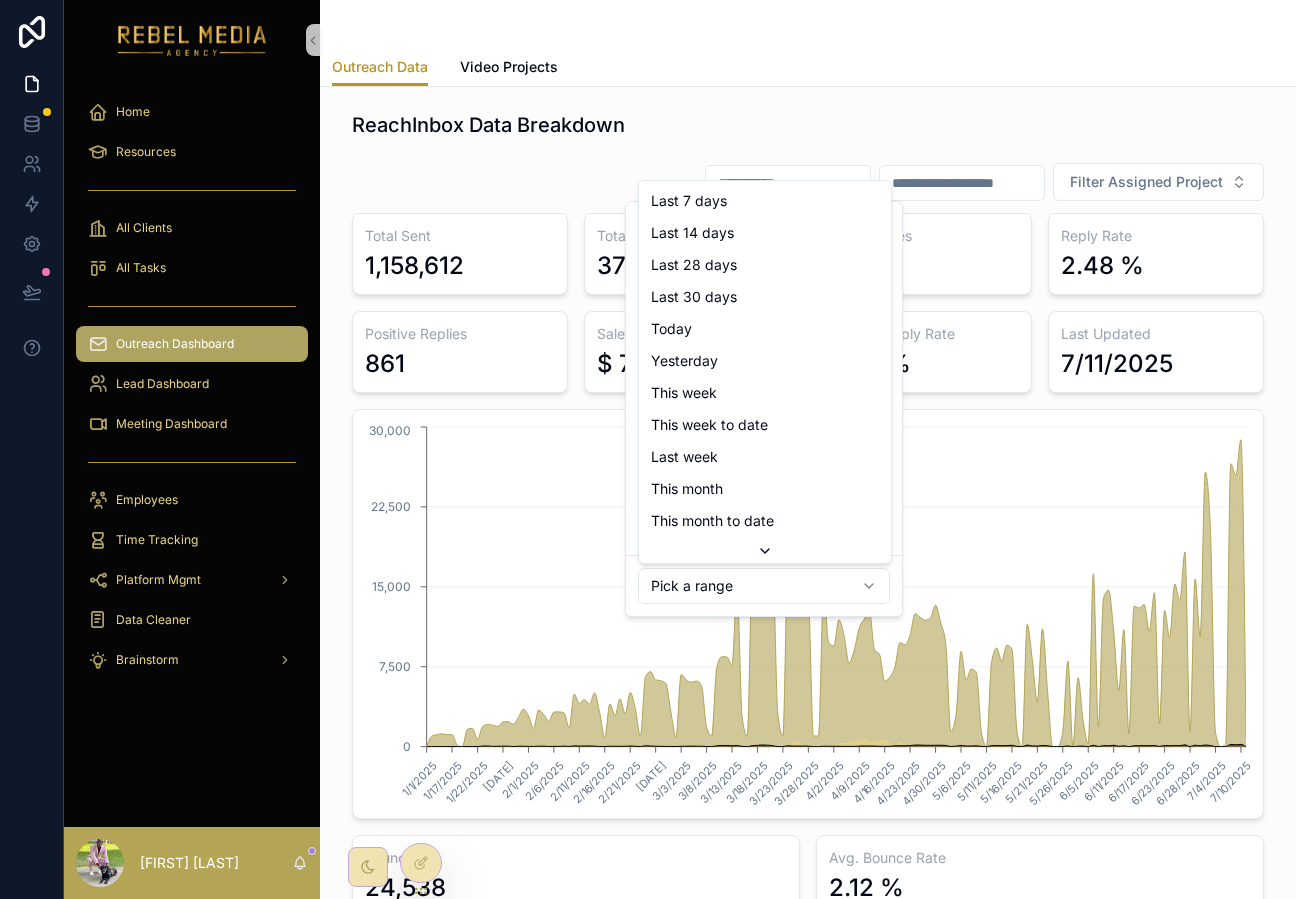 type on "**********" 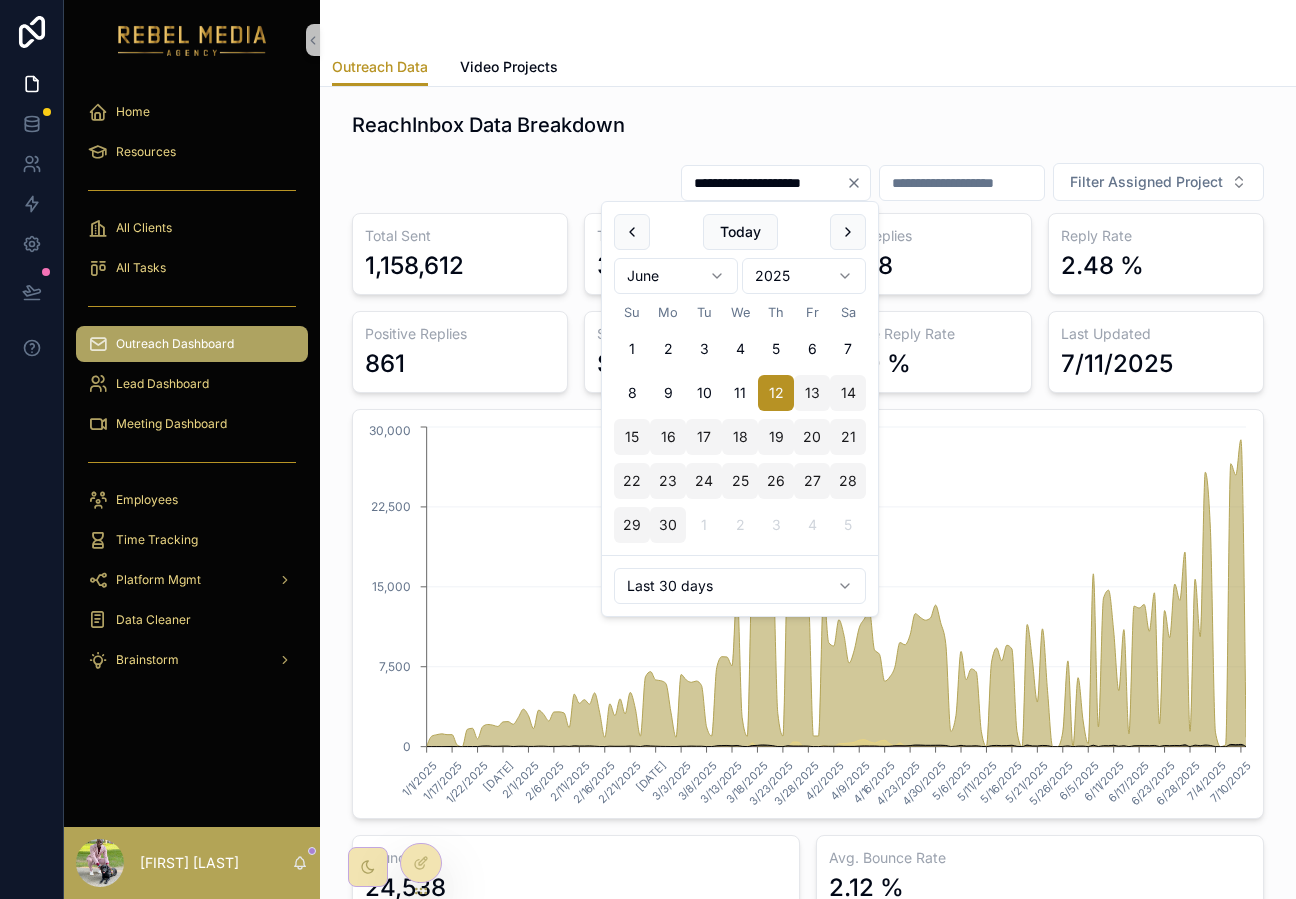 click on "Outreach Data Video Projects" at bounding box center (808, 67) 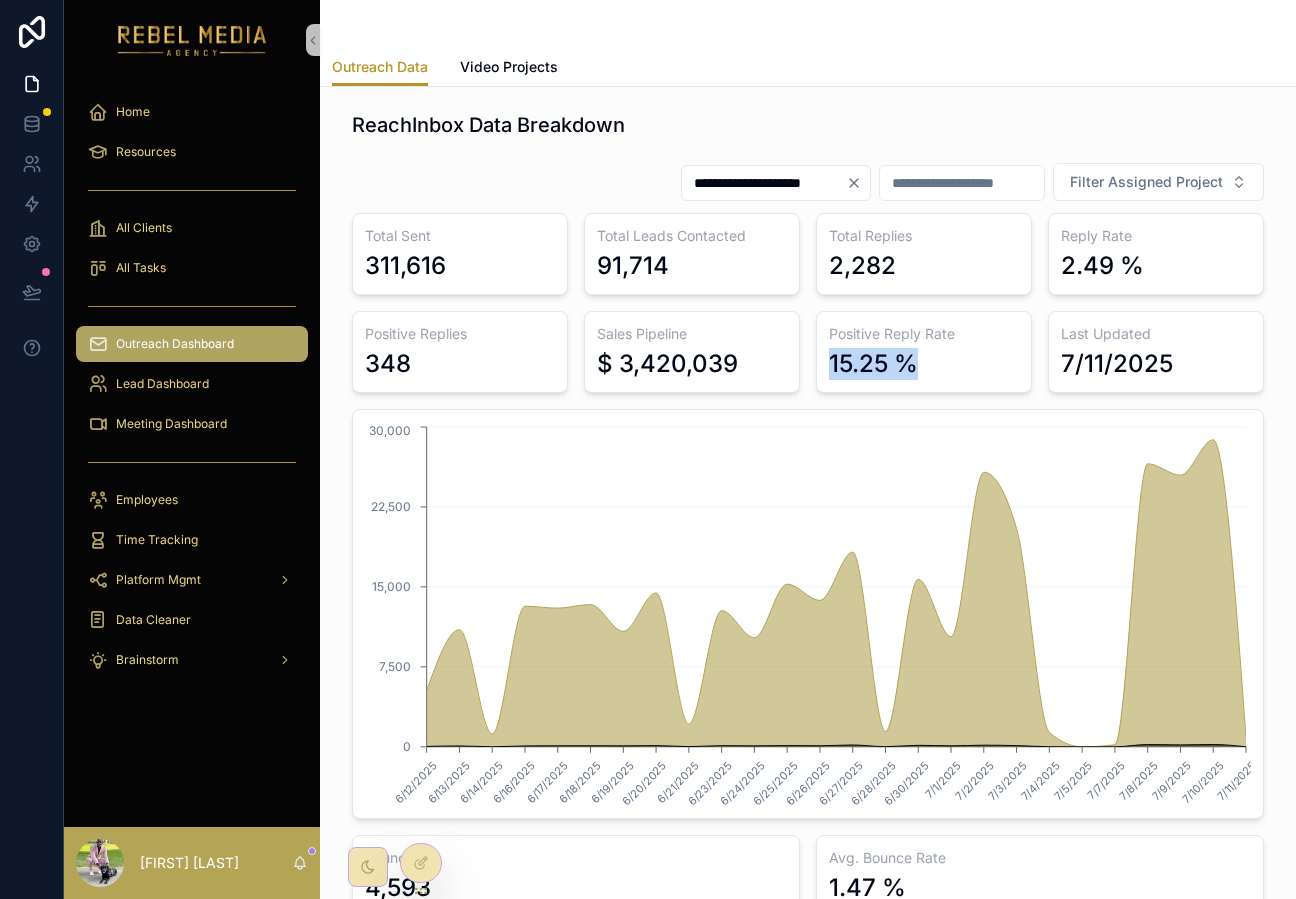 drag, startPoint x: 949, startPoint y: 362, endPoint x: 818, endPoint y: 349, distance: 131.64346 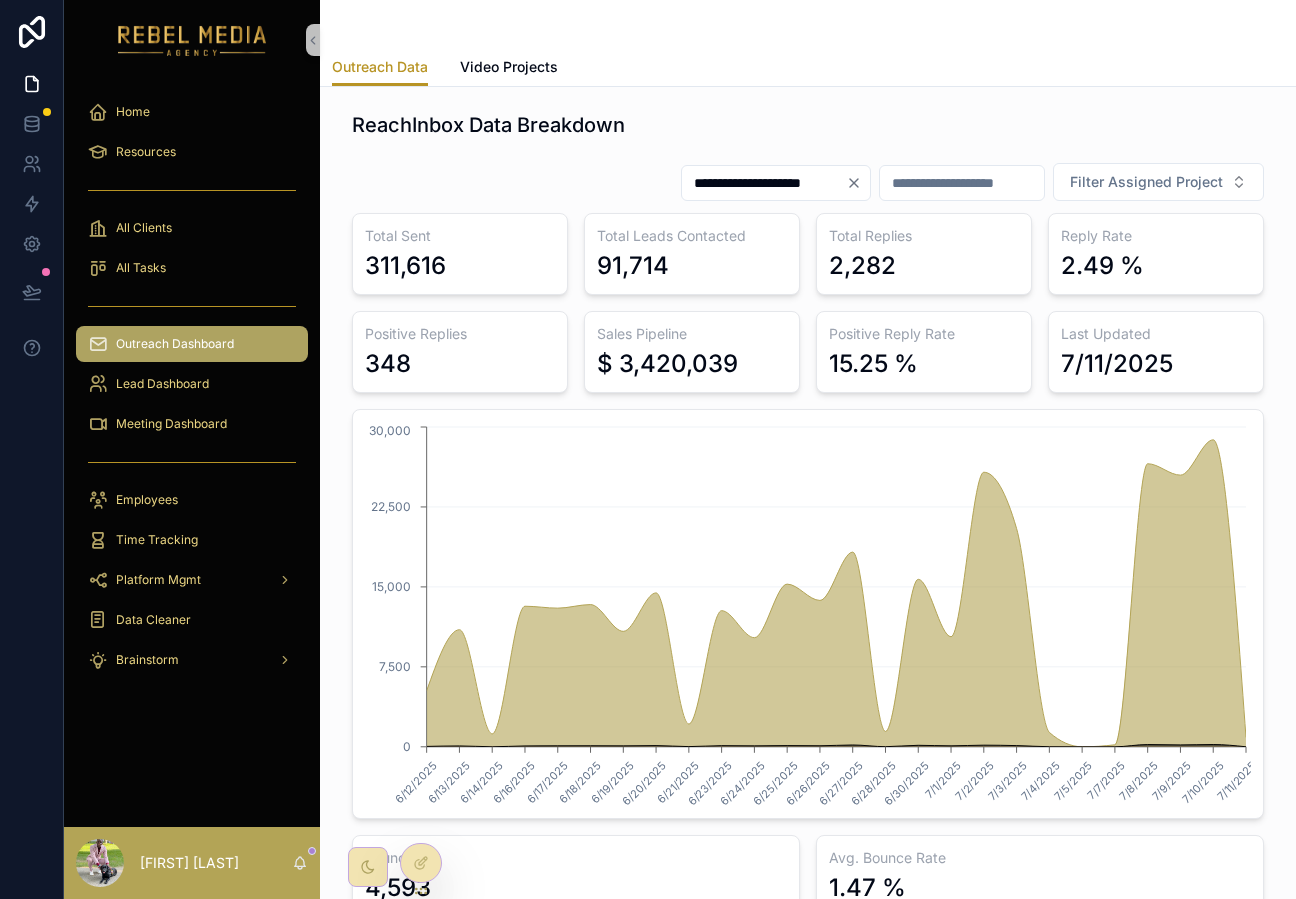 click on "15.25 %" at bounding box center (873, 364) 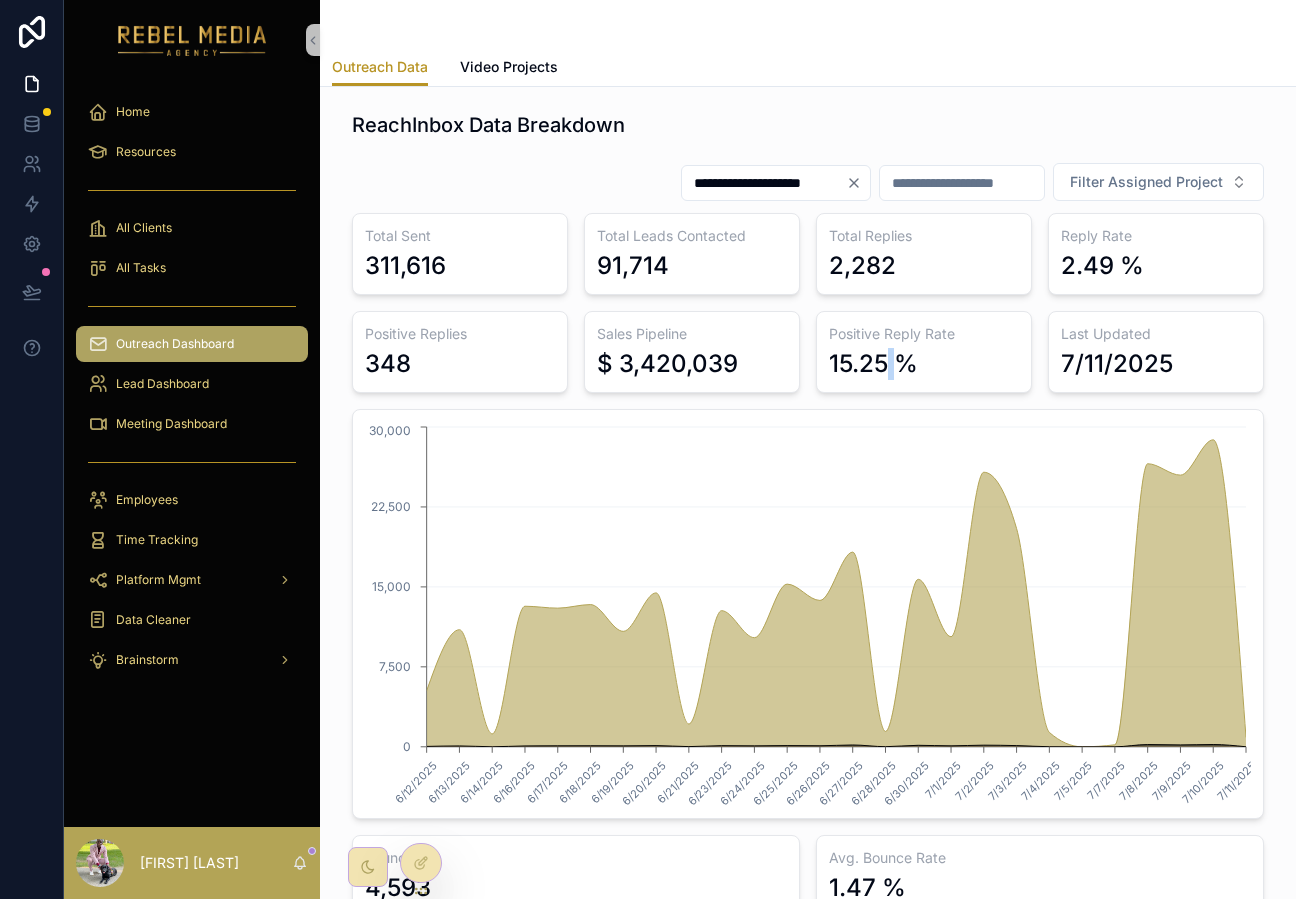 click on "15.25 %" at bounding box center [873, 364] 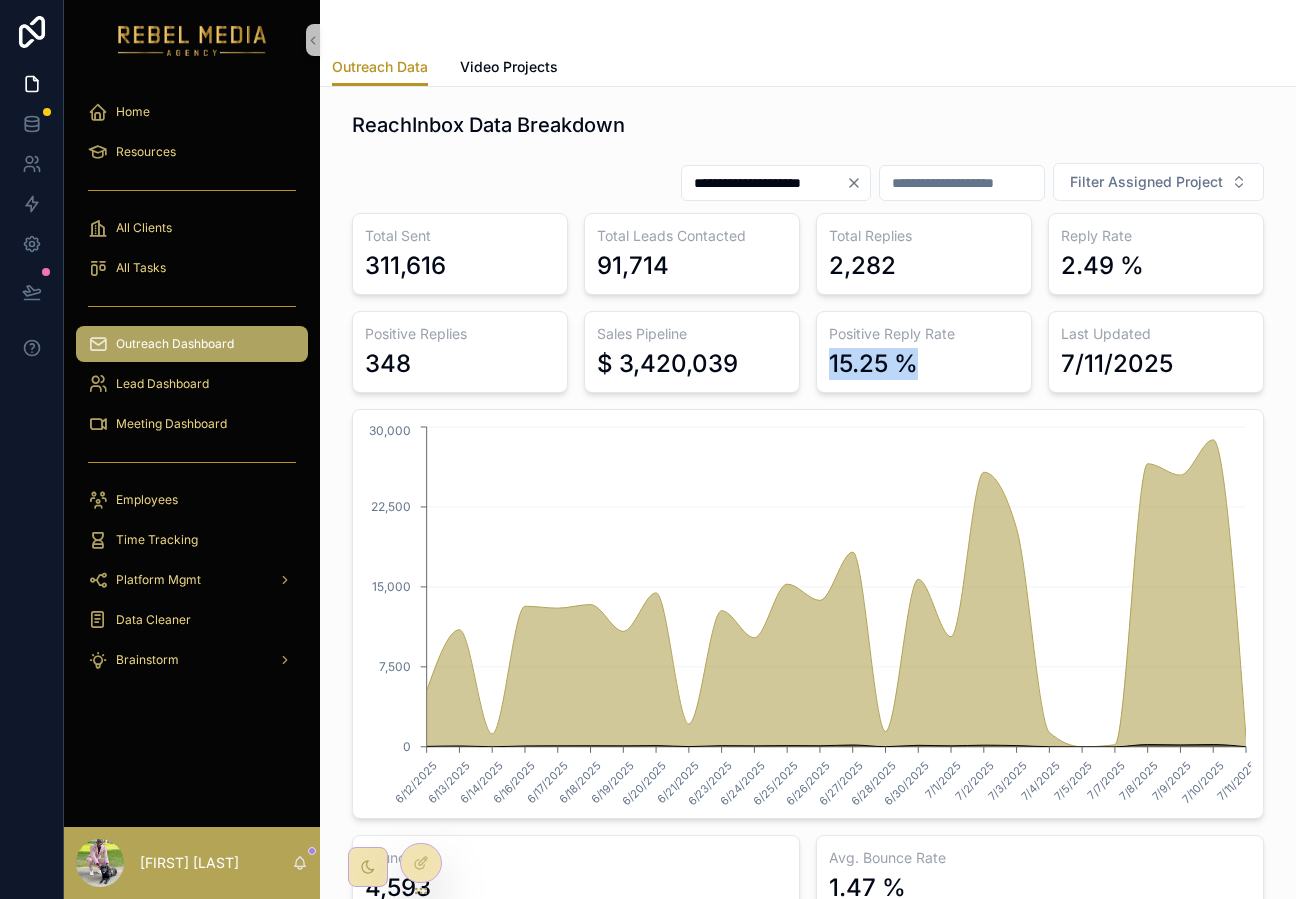 click on "15.25 %" at bounding box center [873, 364] 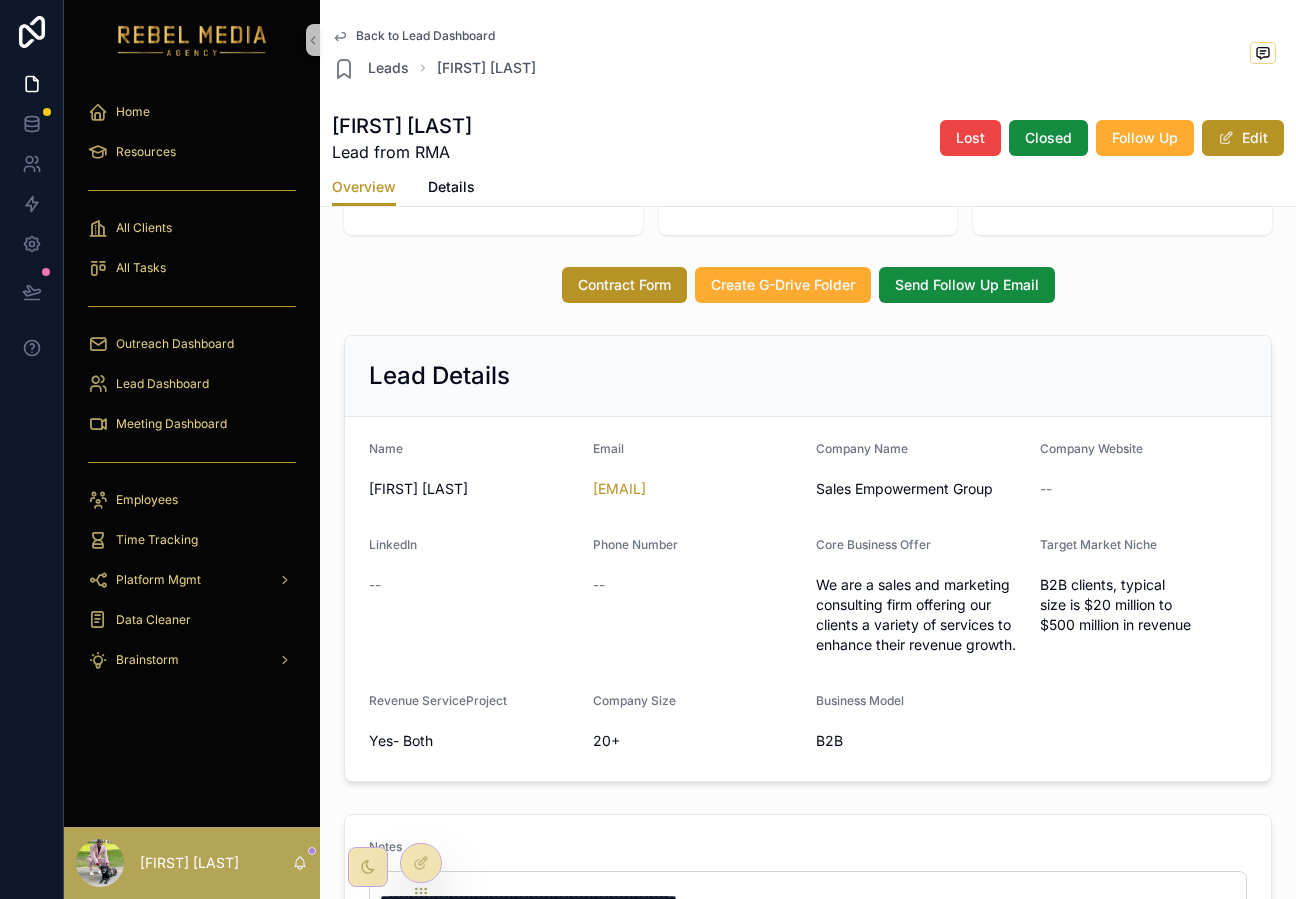 scroll, scrollTop: 180, scrollLeft: 0, axis: vertical 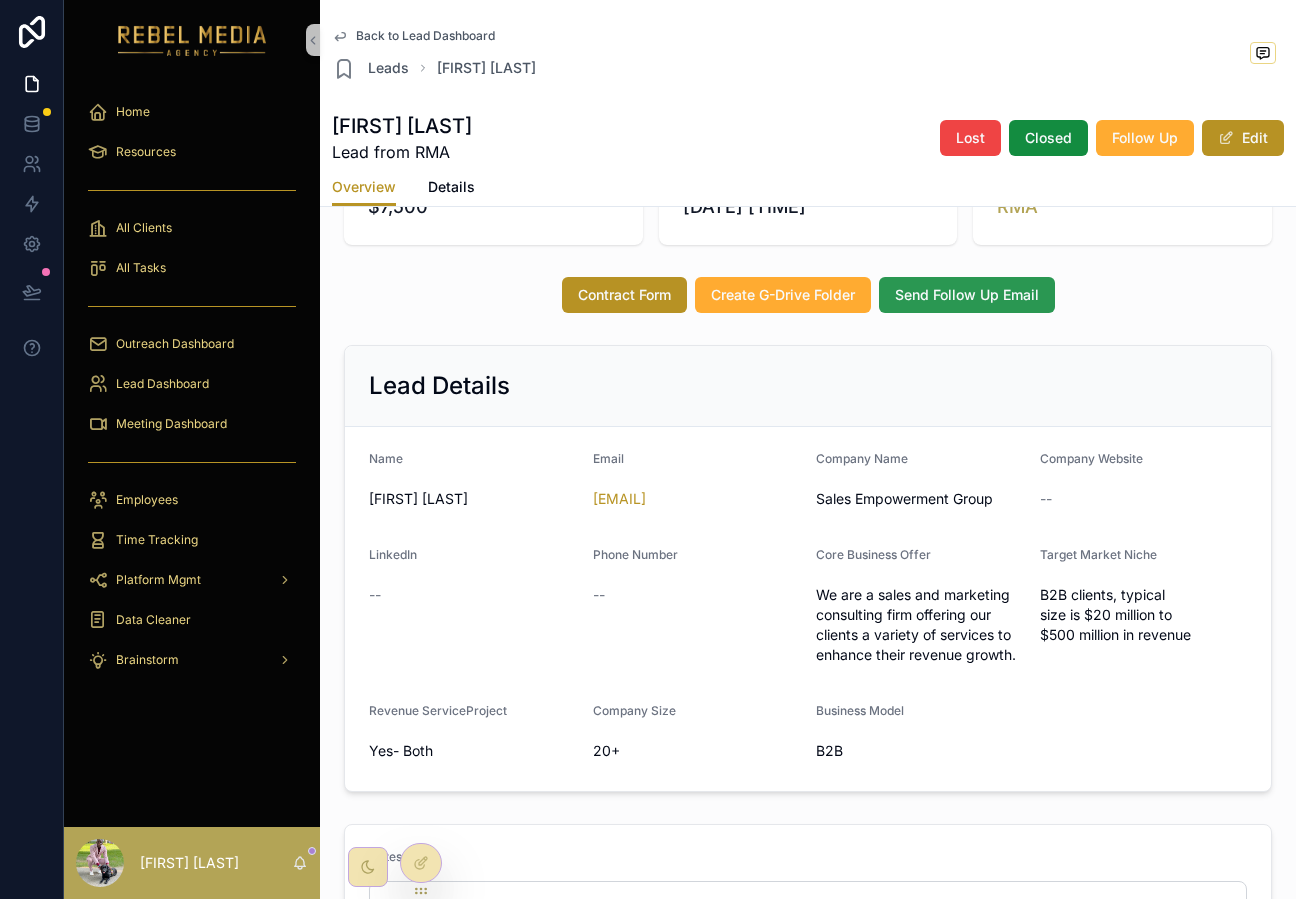 click on "Send Follow Up Email" at bounding box center (967, 295) 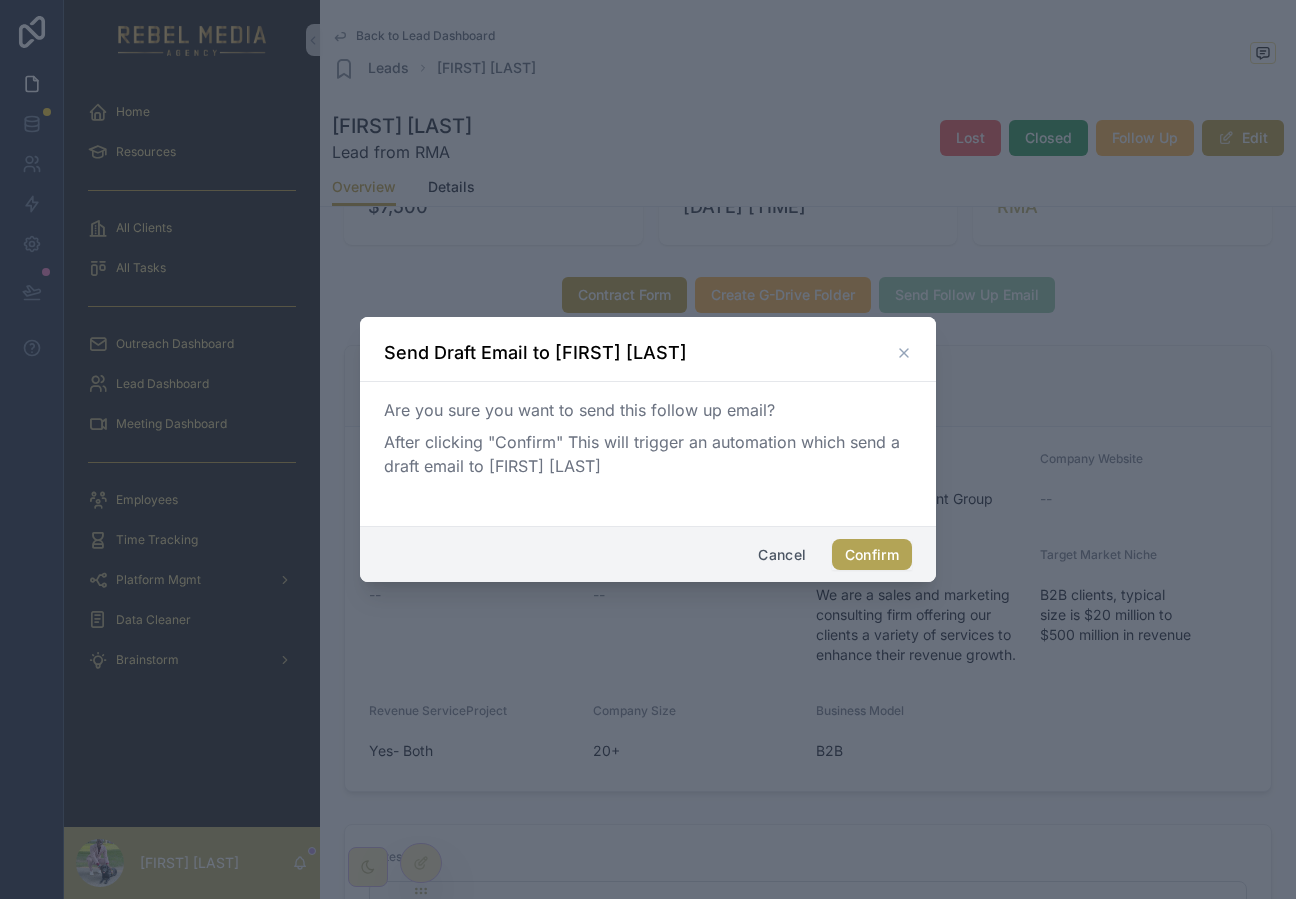 click on "Confirm" at bounding box center (872, 555) 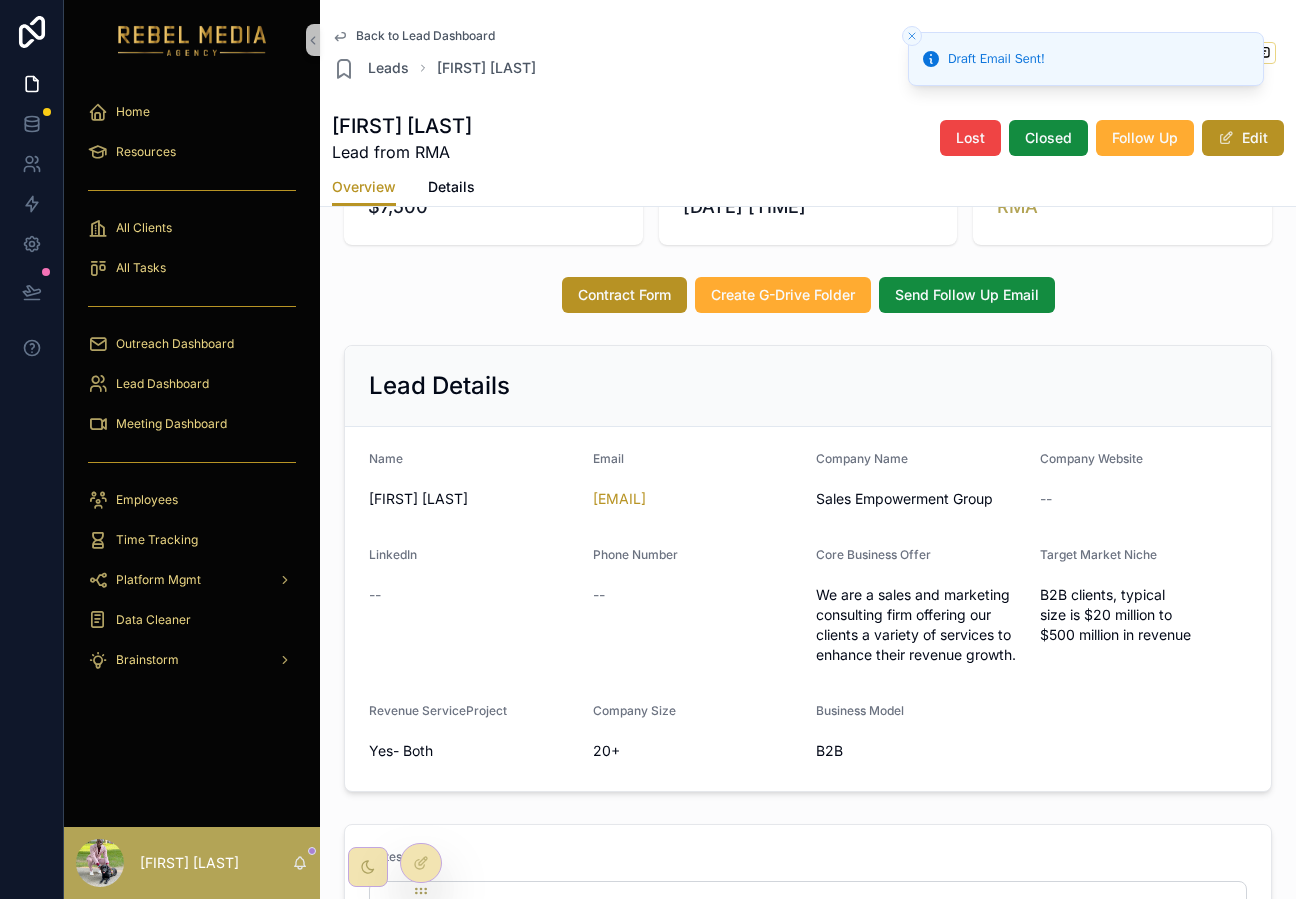 scroll, scrollTop: 216, scrollLeft: 0, axis: vertical 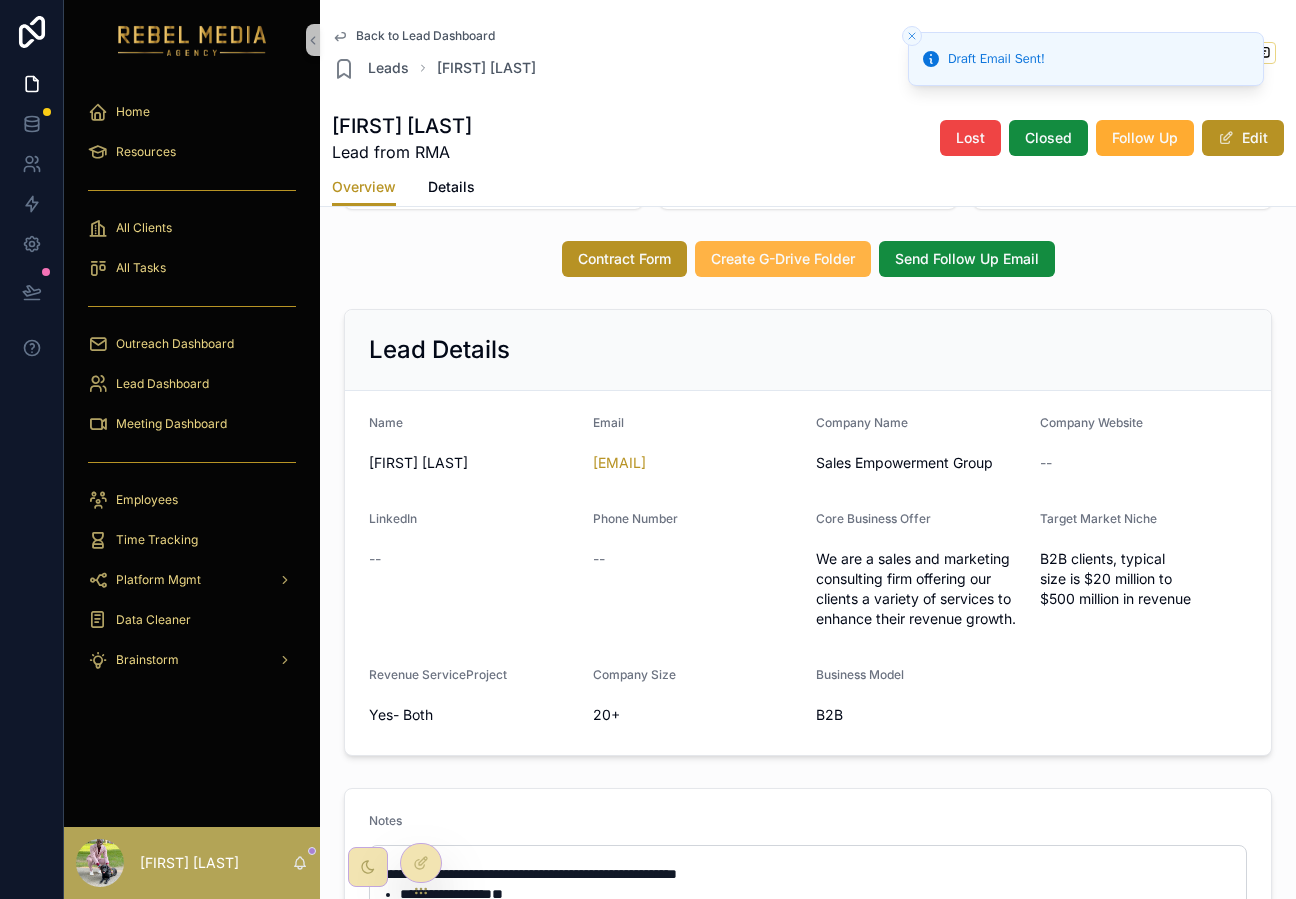 click on "Create G-Drive Folder" at bounding box center (783, 259) 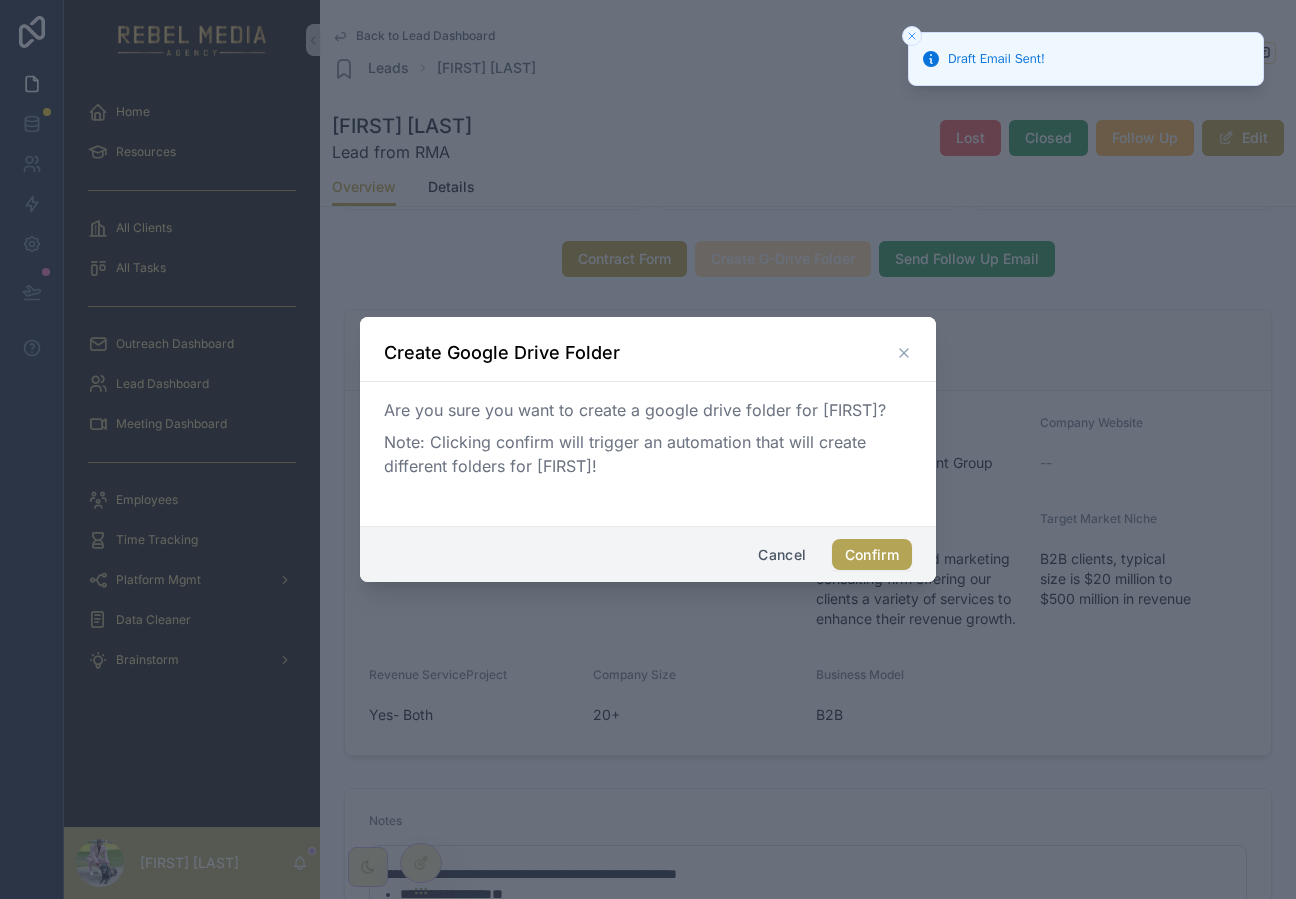 click on "Confirm" at bounding box center [872, 555] 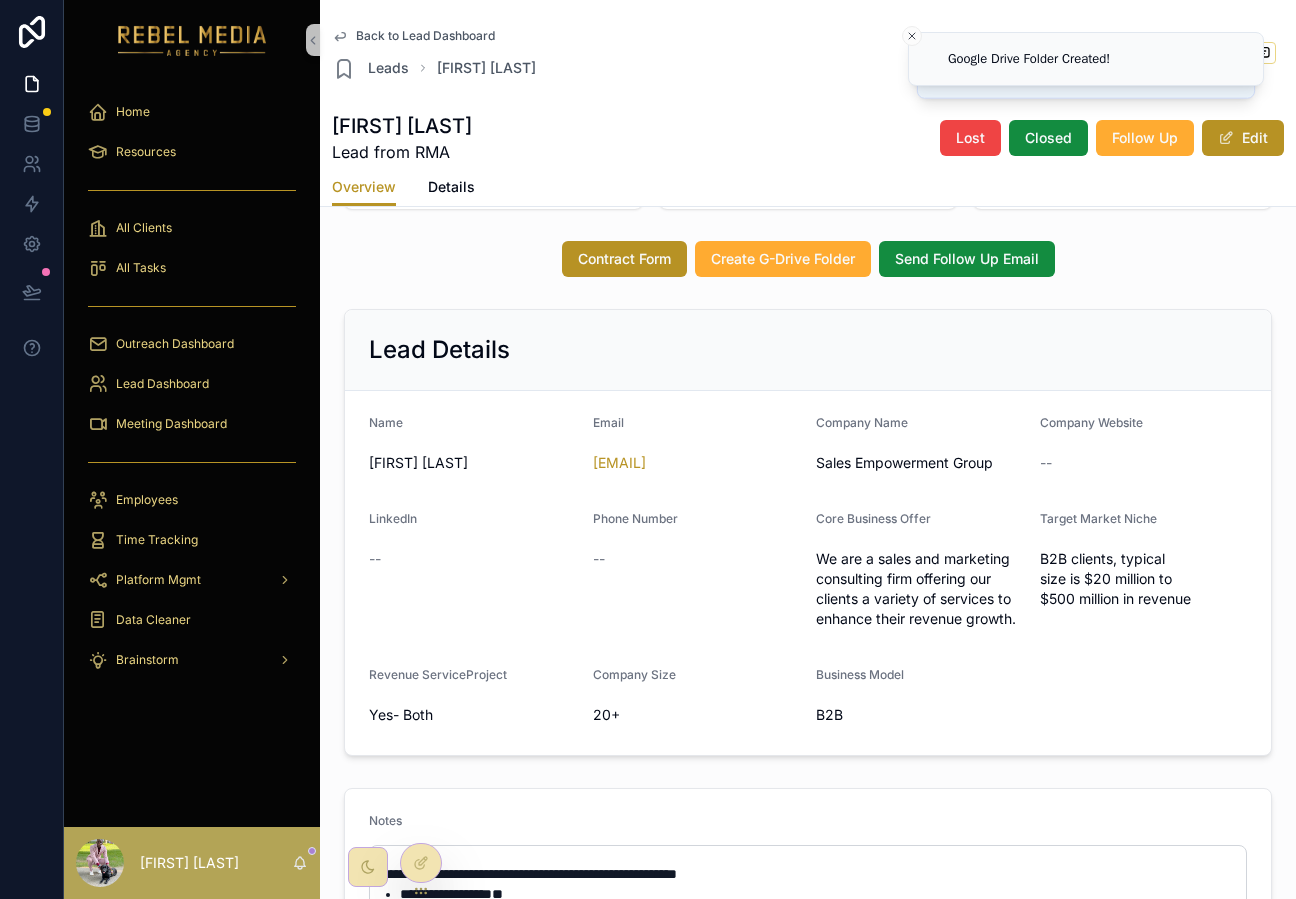 scroll, scrollTop: 233, scrollLeft: 0, axis: vertical 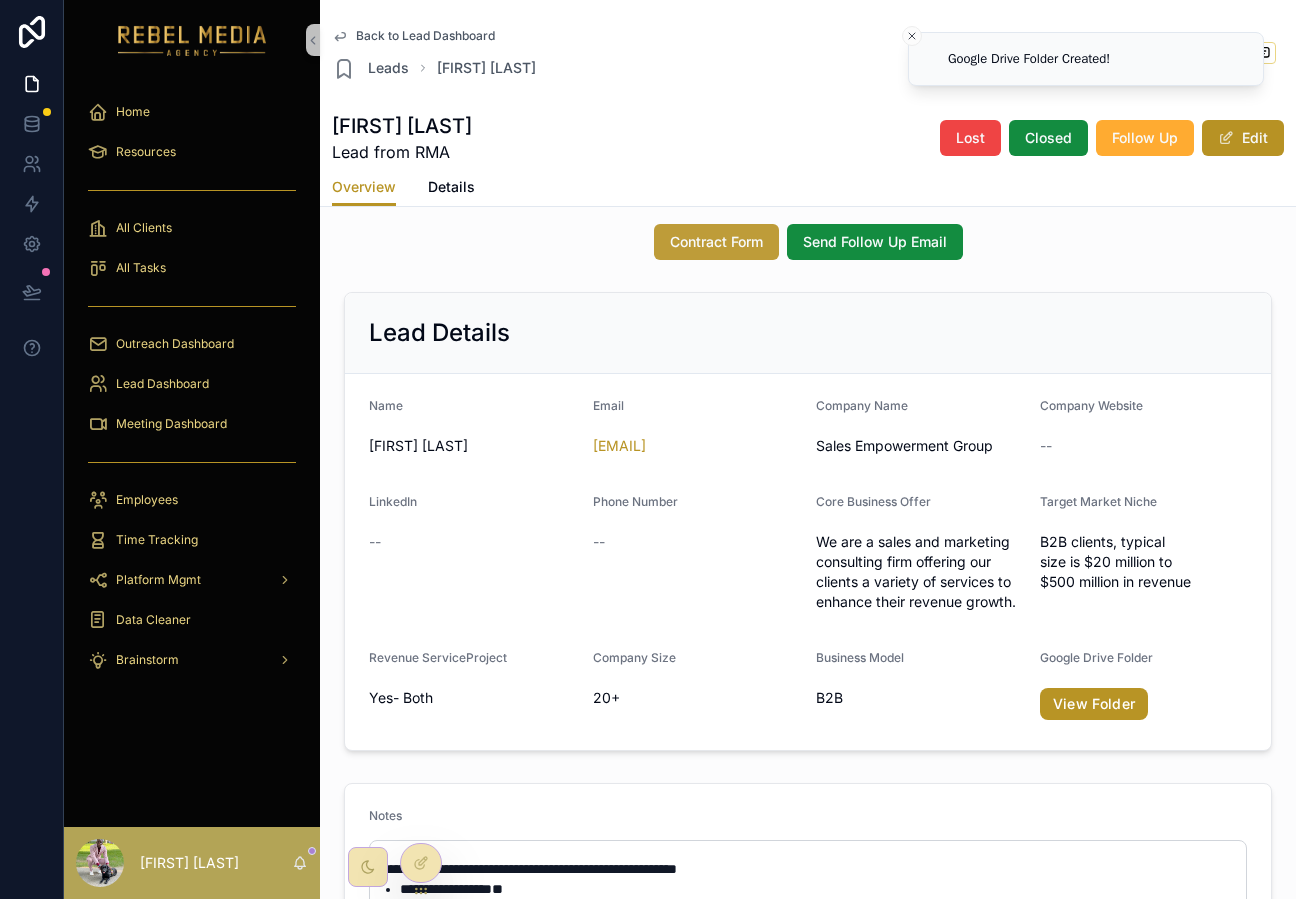 click on "Contract Form" at bounding box center [716, 242] 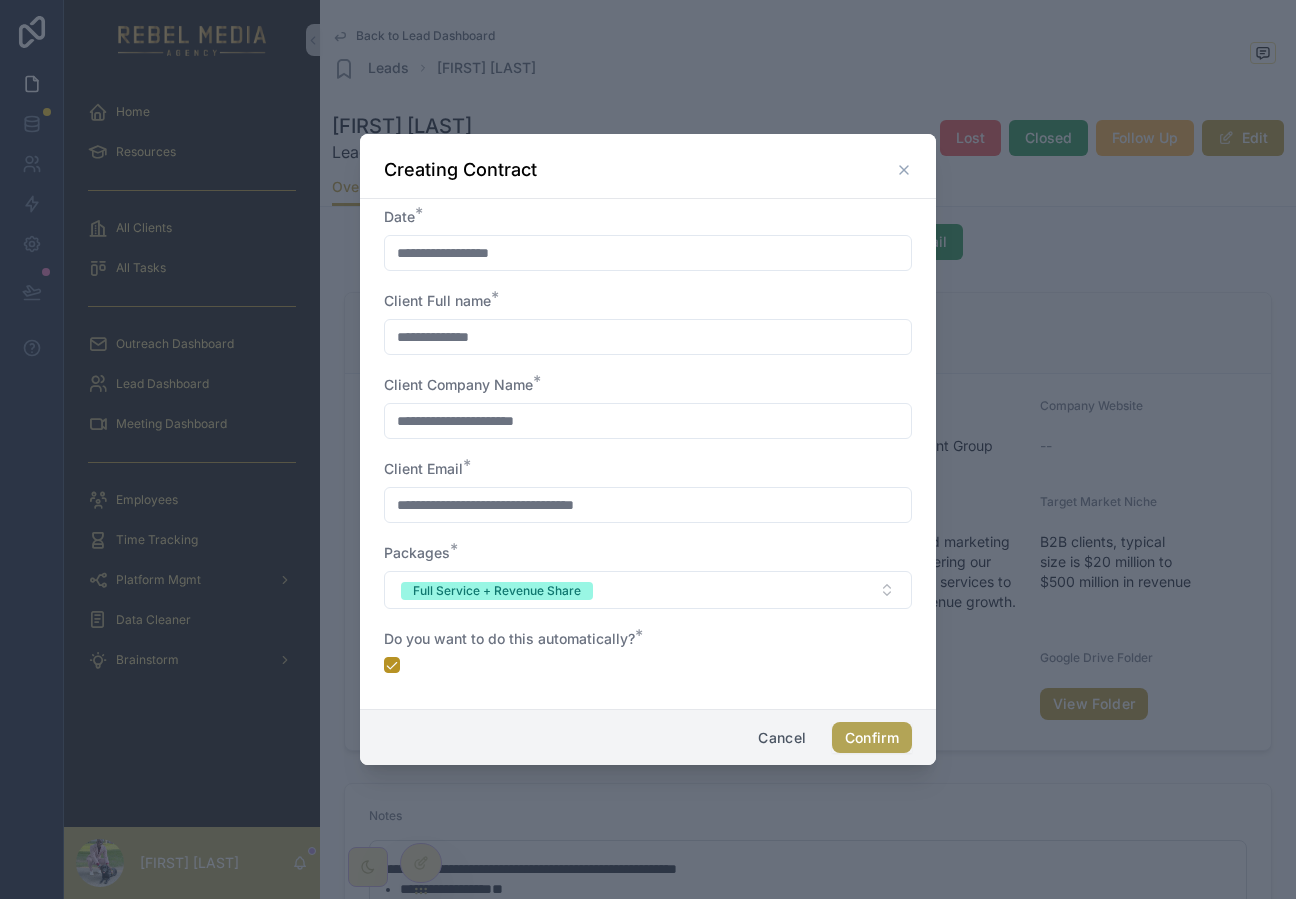 click on "Confirm" at bounding box center [872, 738] 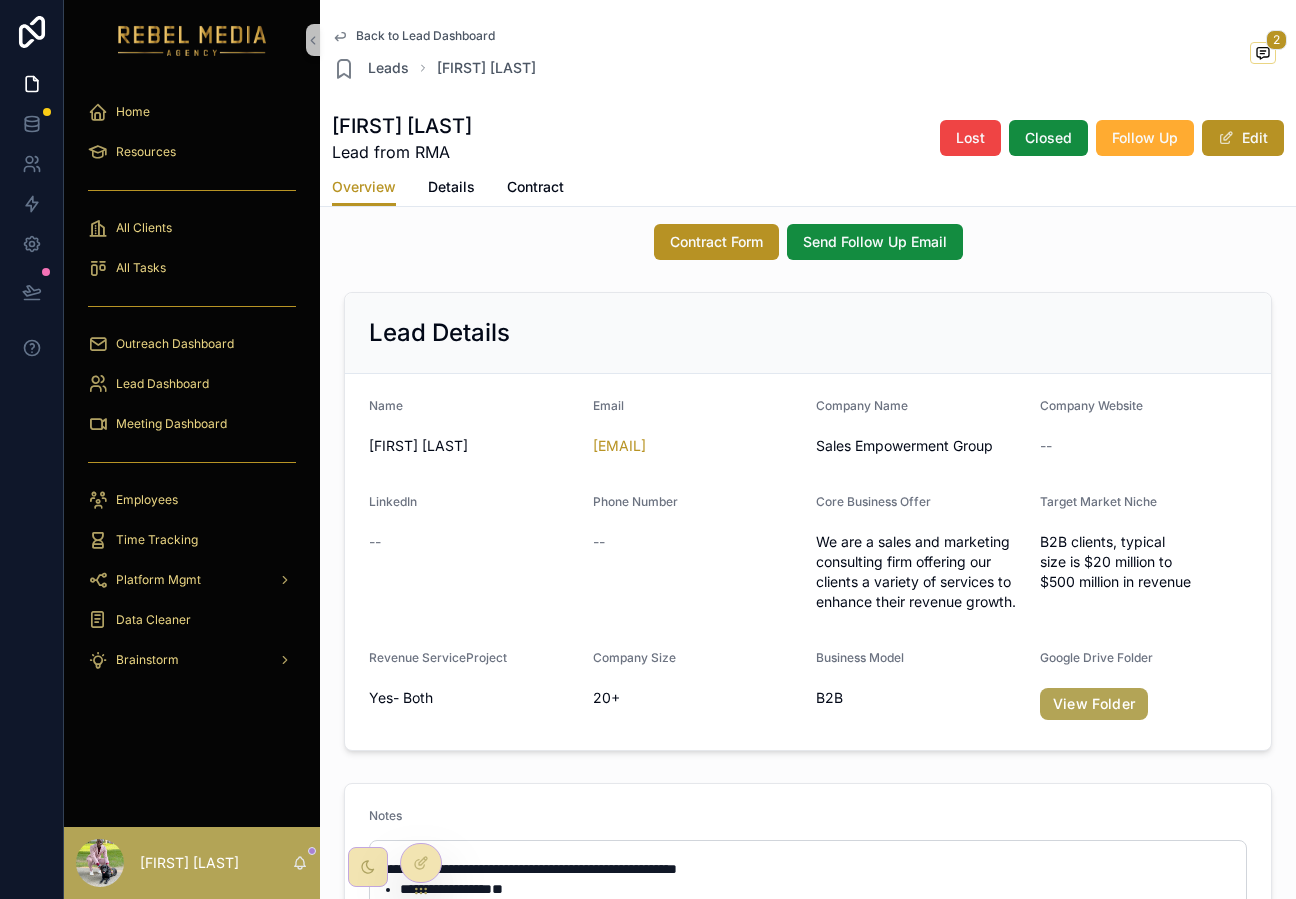 click on "View Folder" at bounding box center (1094, 704) 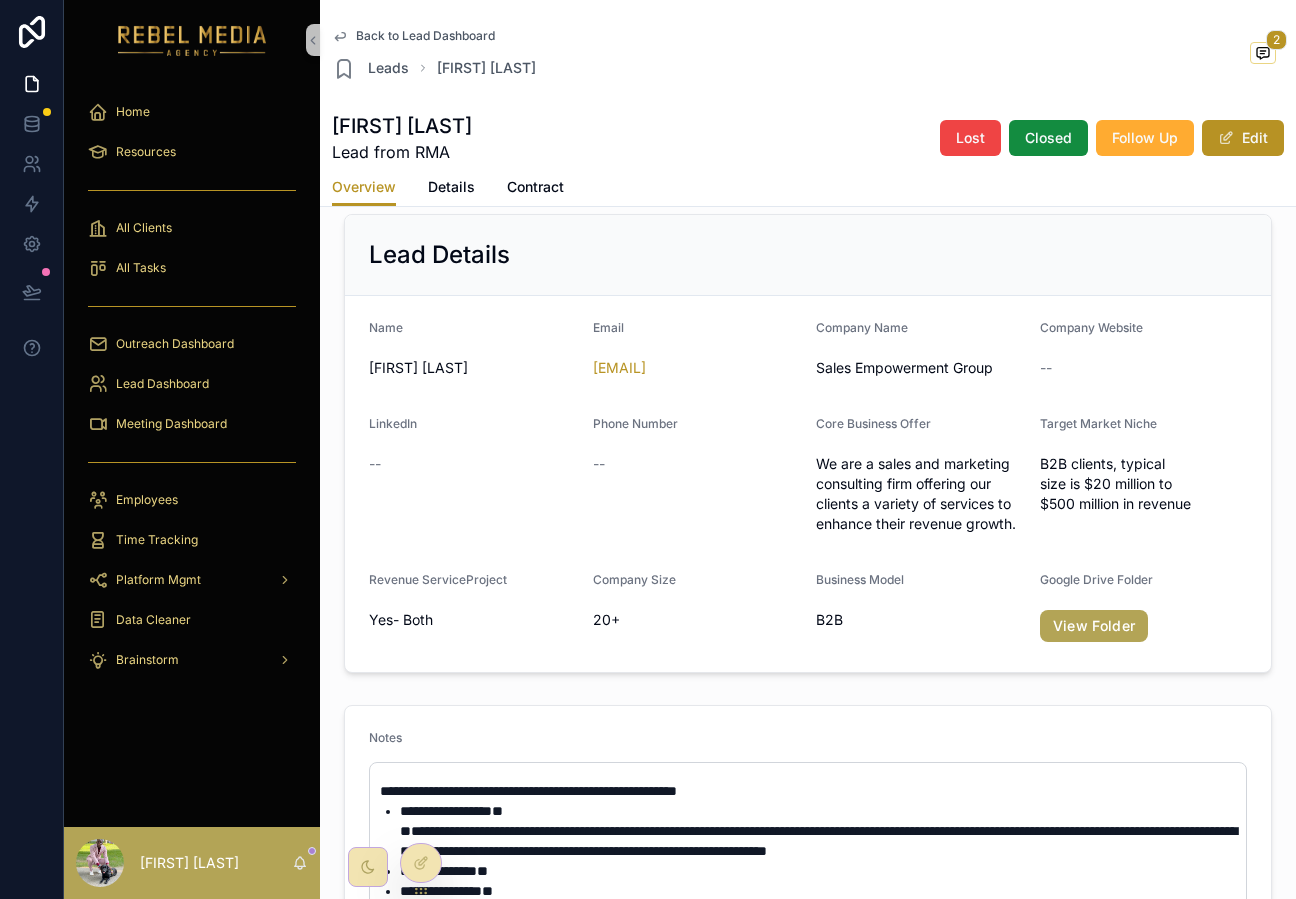 scroll, scrollTop: 347, scrollLeft: 0, axis: vertical 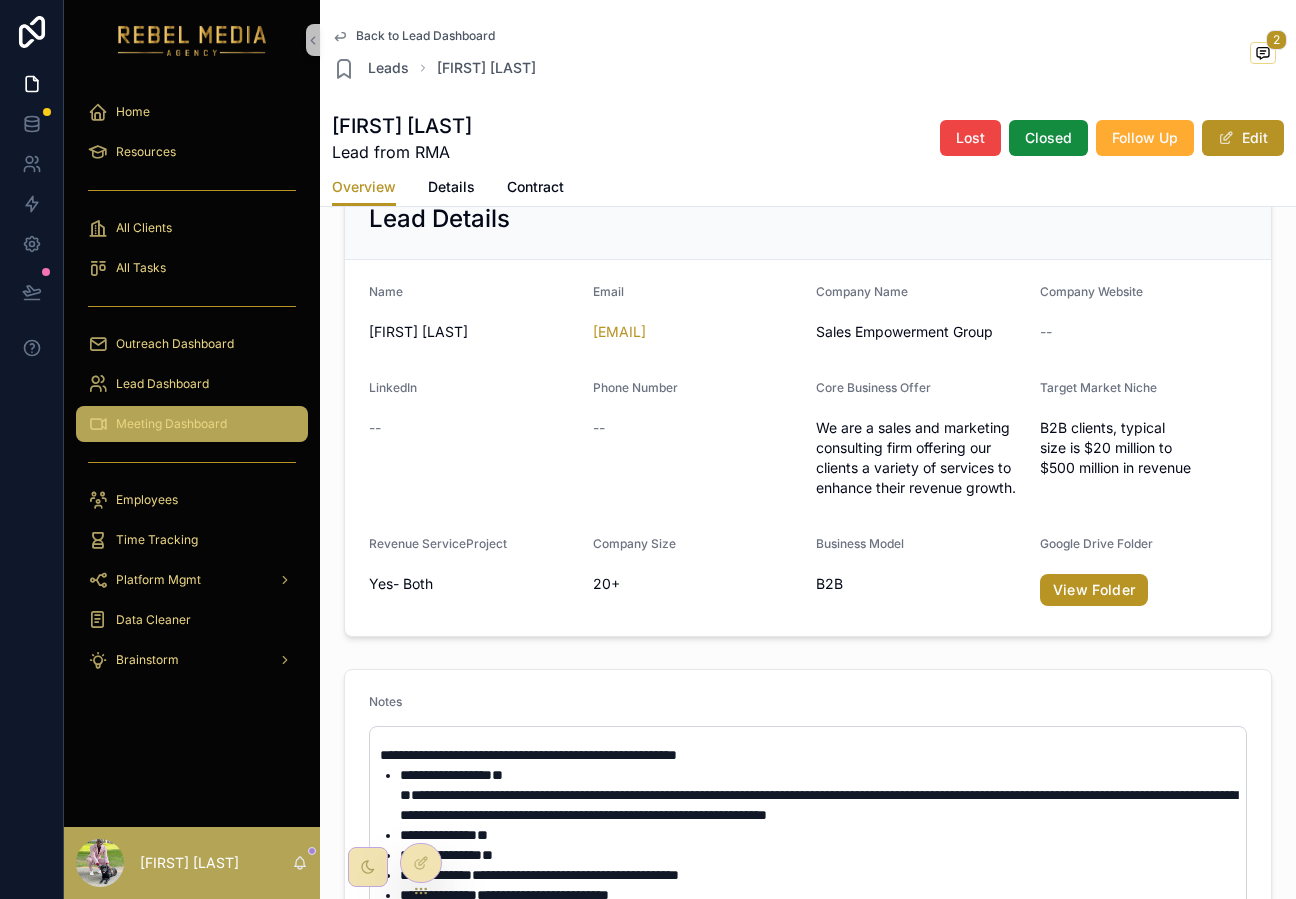 click on "Meeting Dashboard" at bounding box center (171, 424) 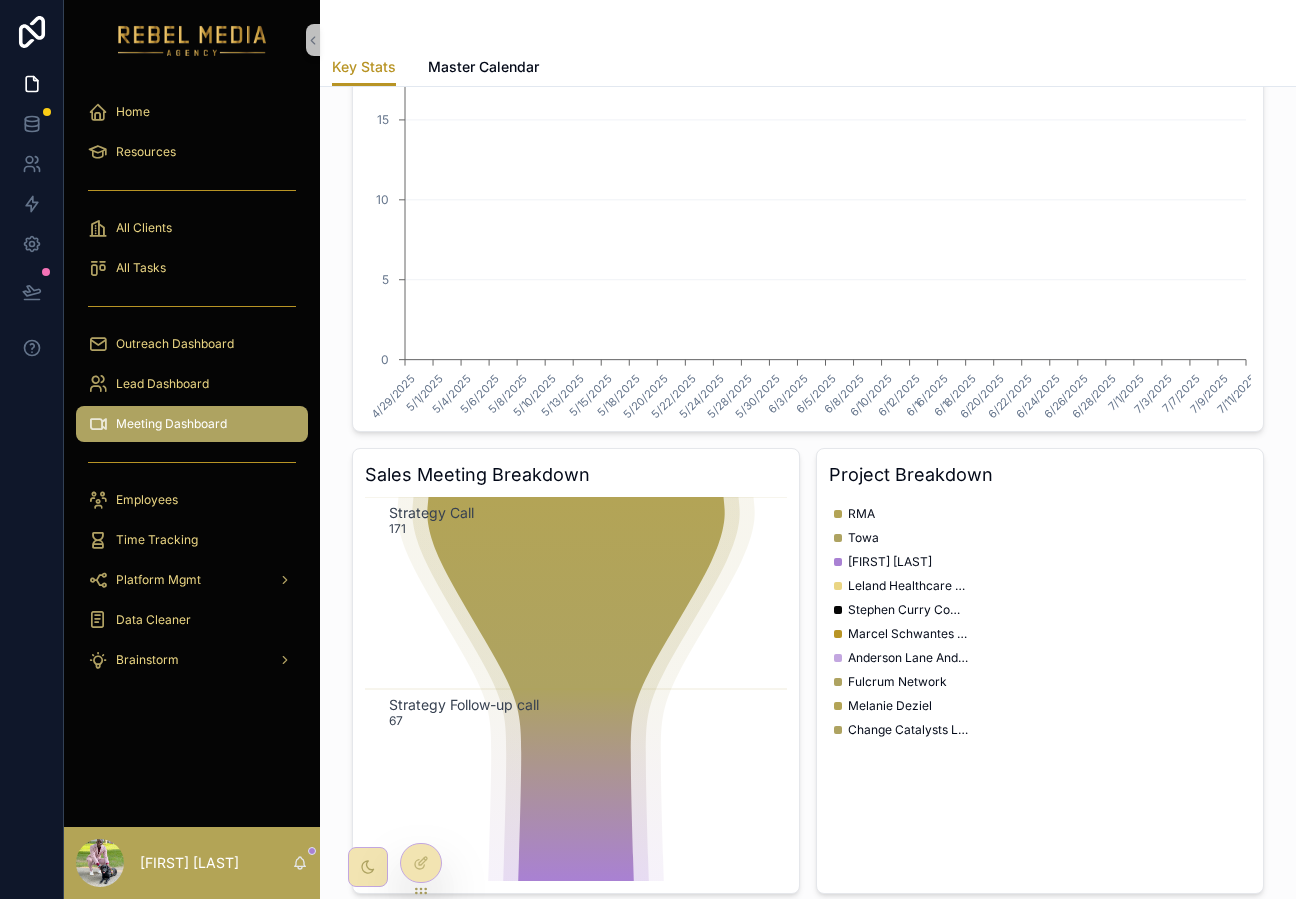 scroll, scrollTop: 0, scrollLeft: 0, axis: both 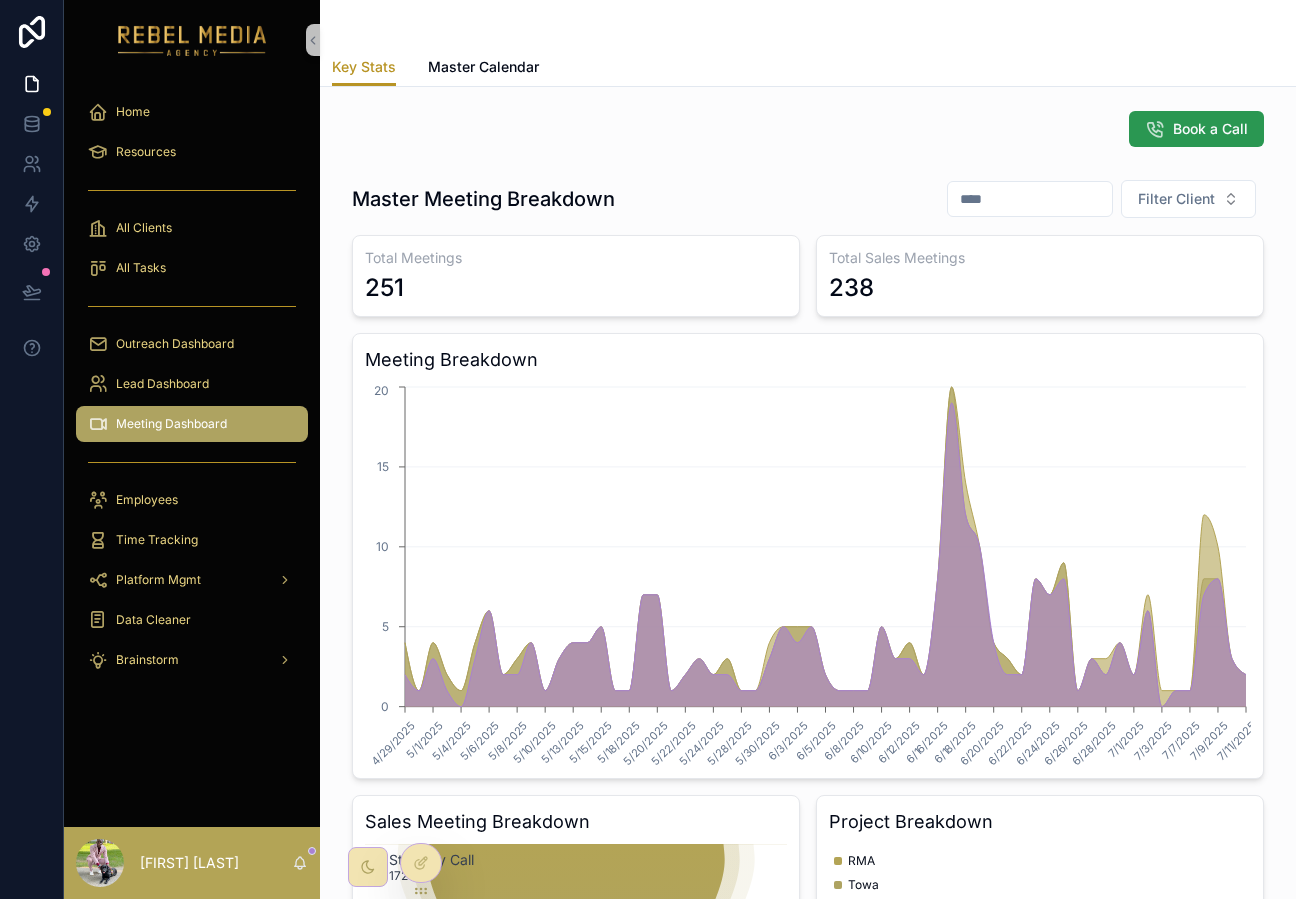click on "Book a Call" at bounding box center (1210, 129) 